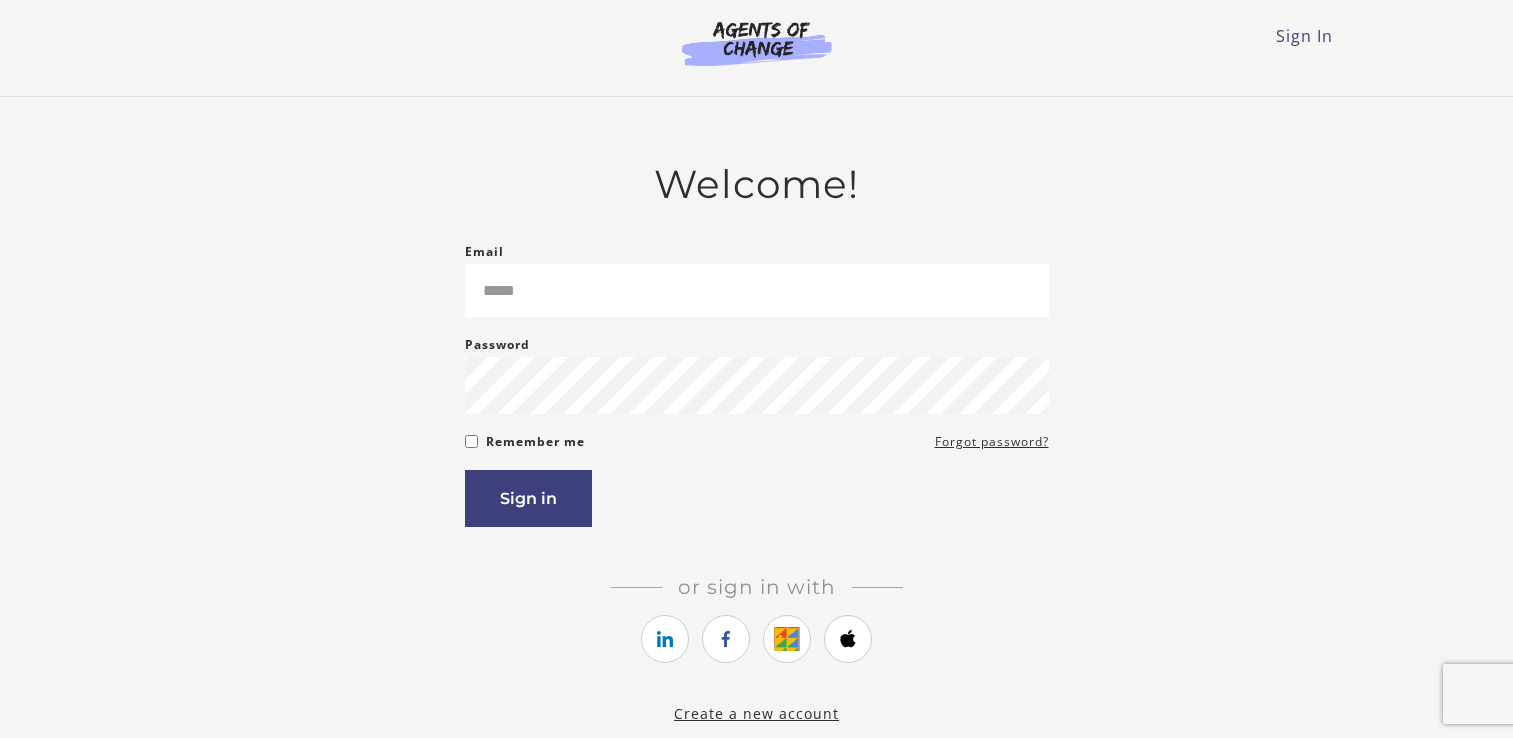 scroll, scrollTop: 0, scrollLeft: 0, axis: both 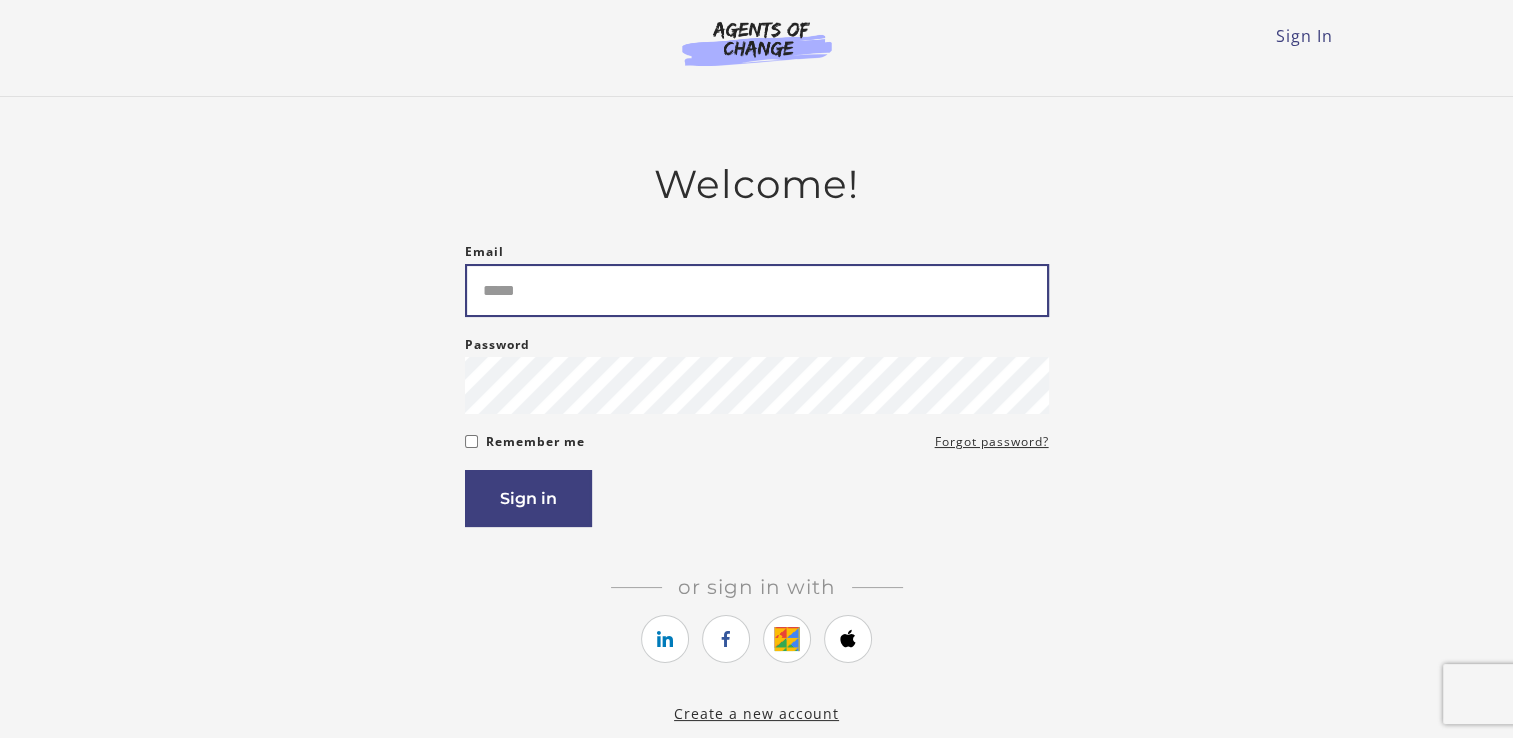 click on "Email" at bounding box center (757, 290) 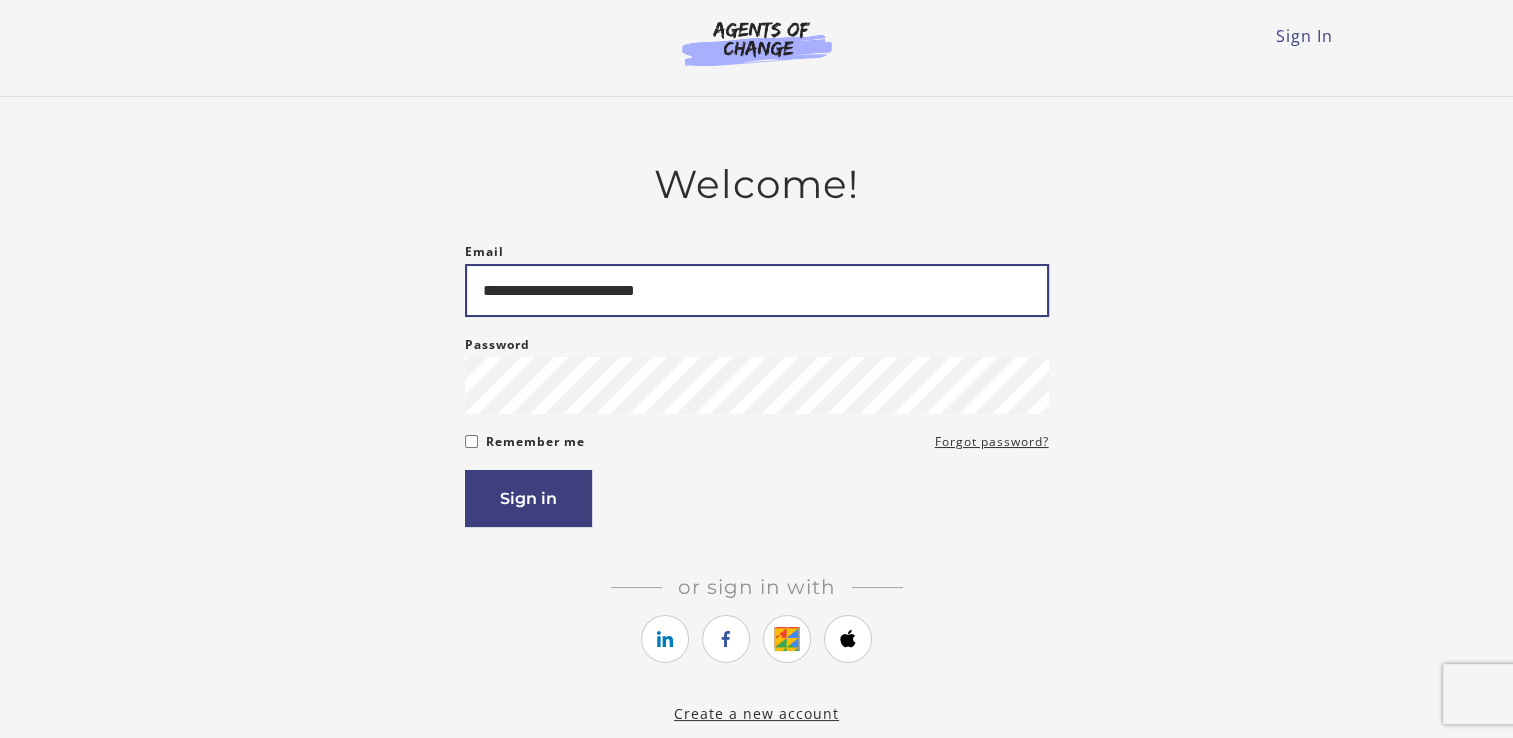 type on "**********" 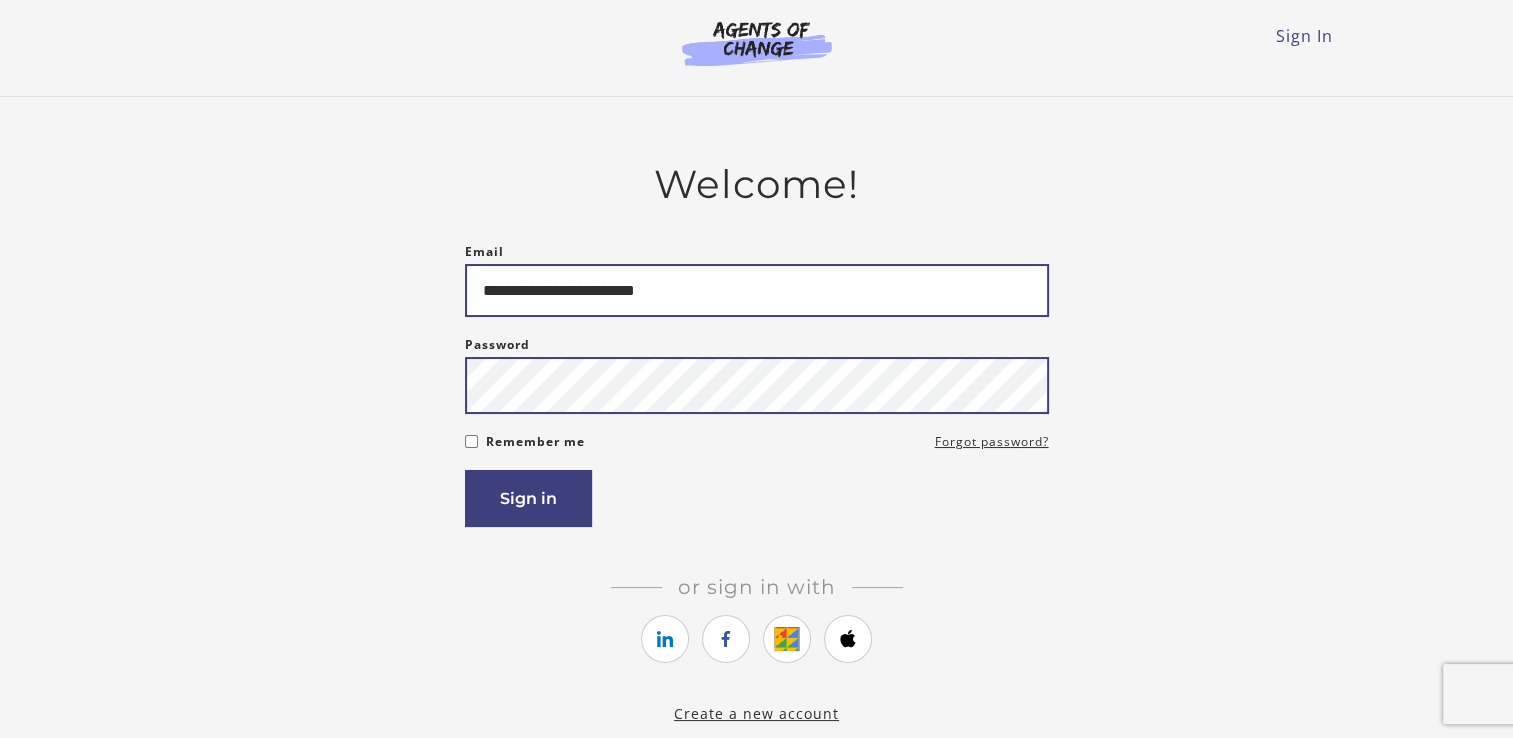 click on "Sign in" at bounding box center [528, 498] 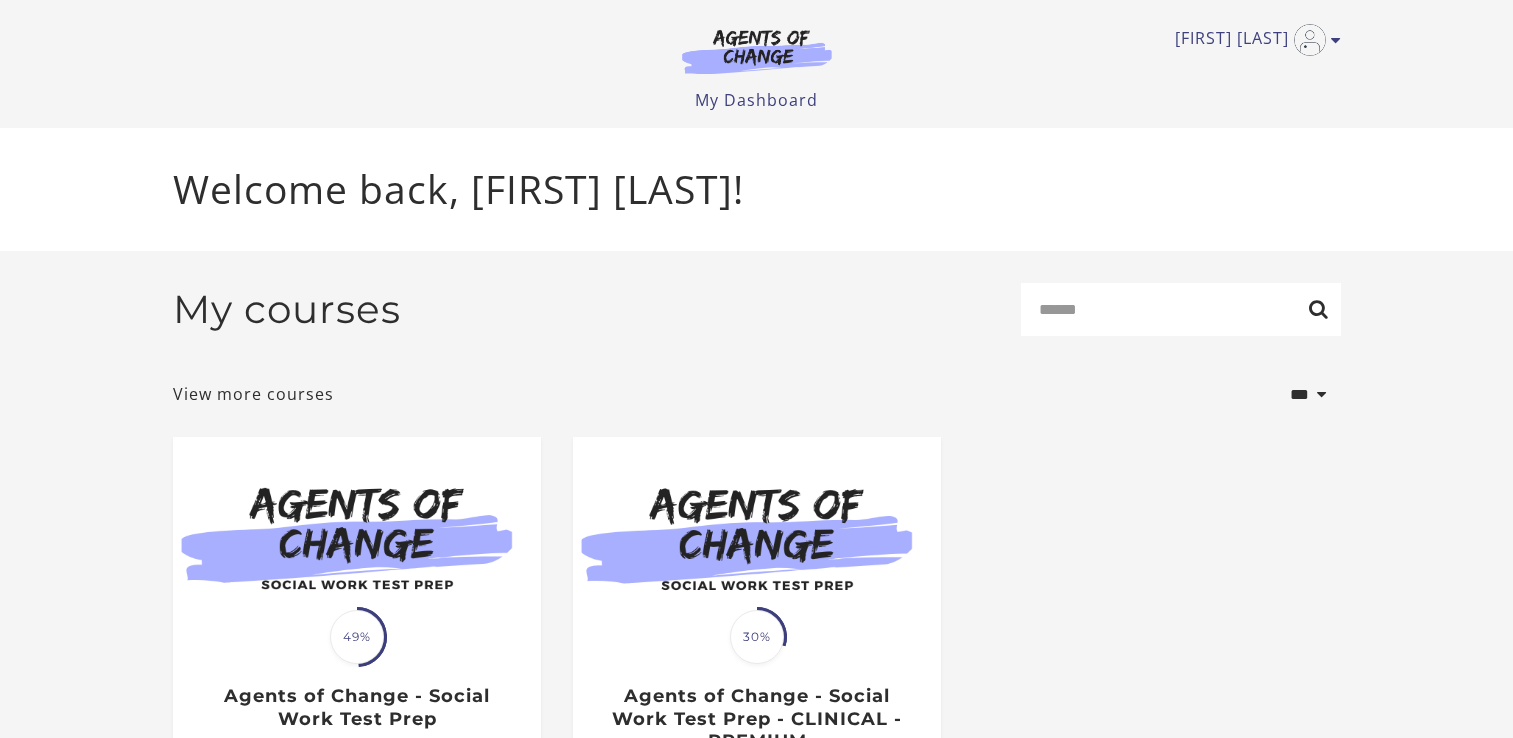 scroll, scrollTop: 0, scrollLeft: 0, axis: both 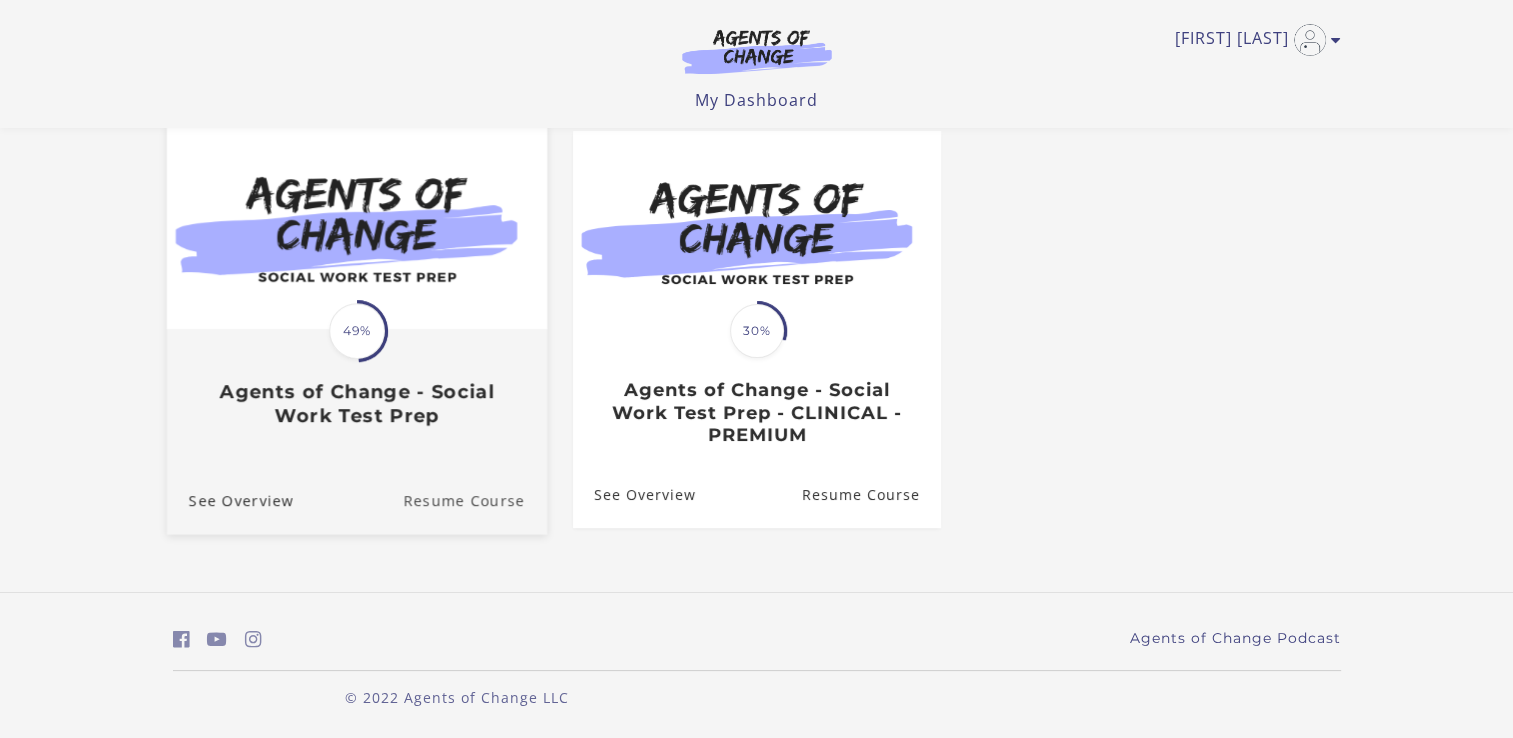 click on "Resume Course" at bounding box center [475, 500] 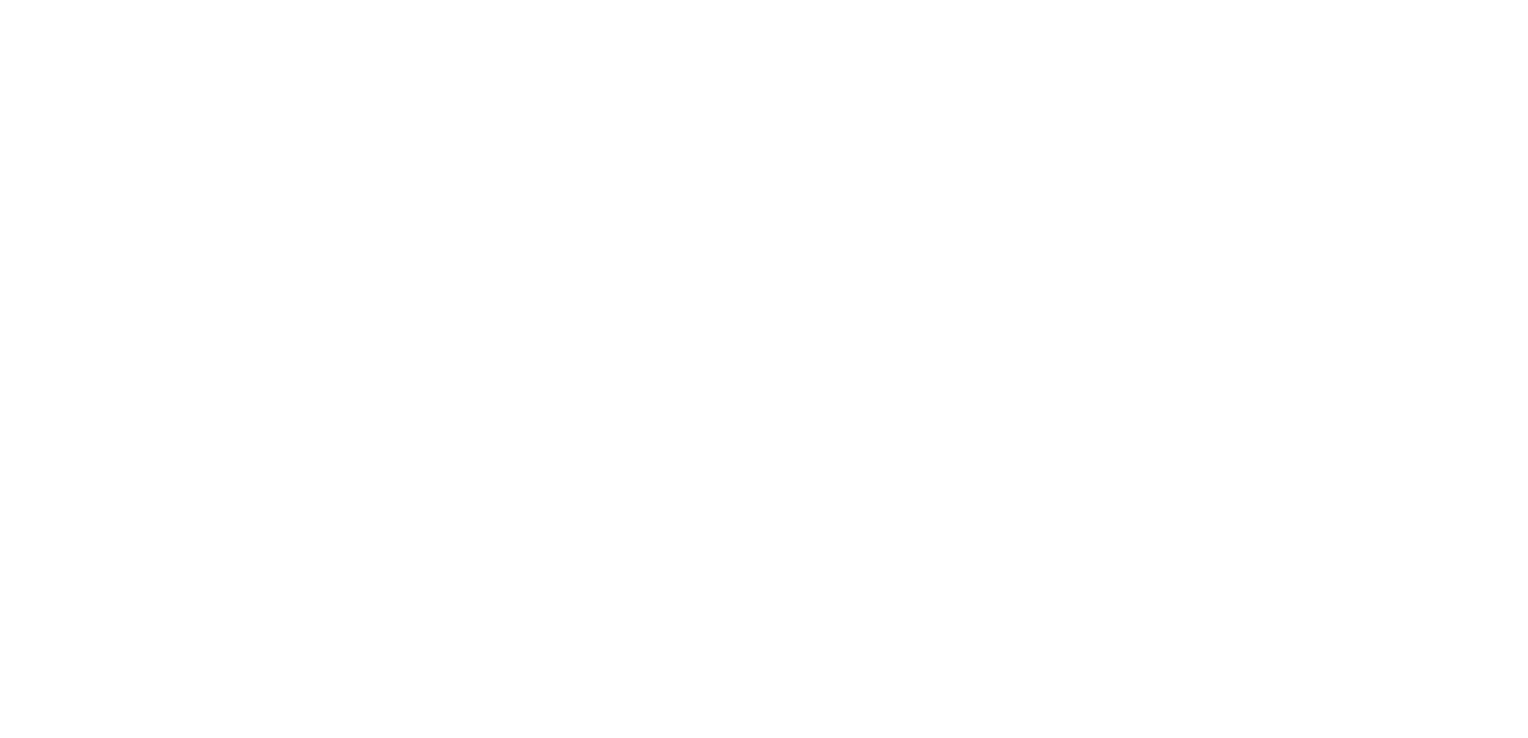 scroll, scrollTop: 0, scrollLeft: 0, axis: both 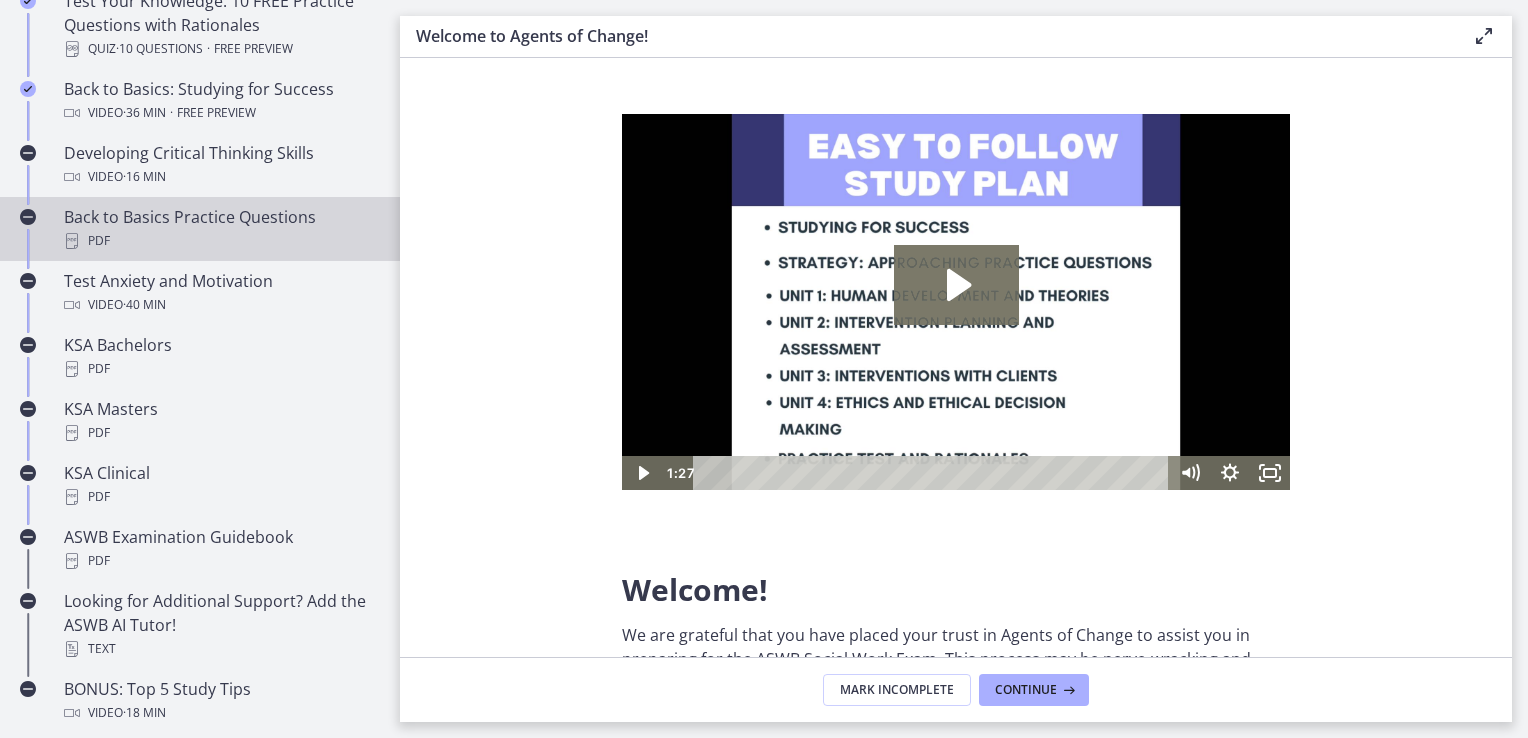 click on "Back to Basics Practice Questions
PDF" at bounding box center (200, 229) 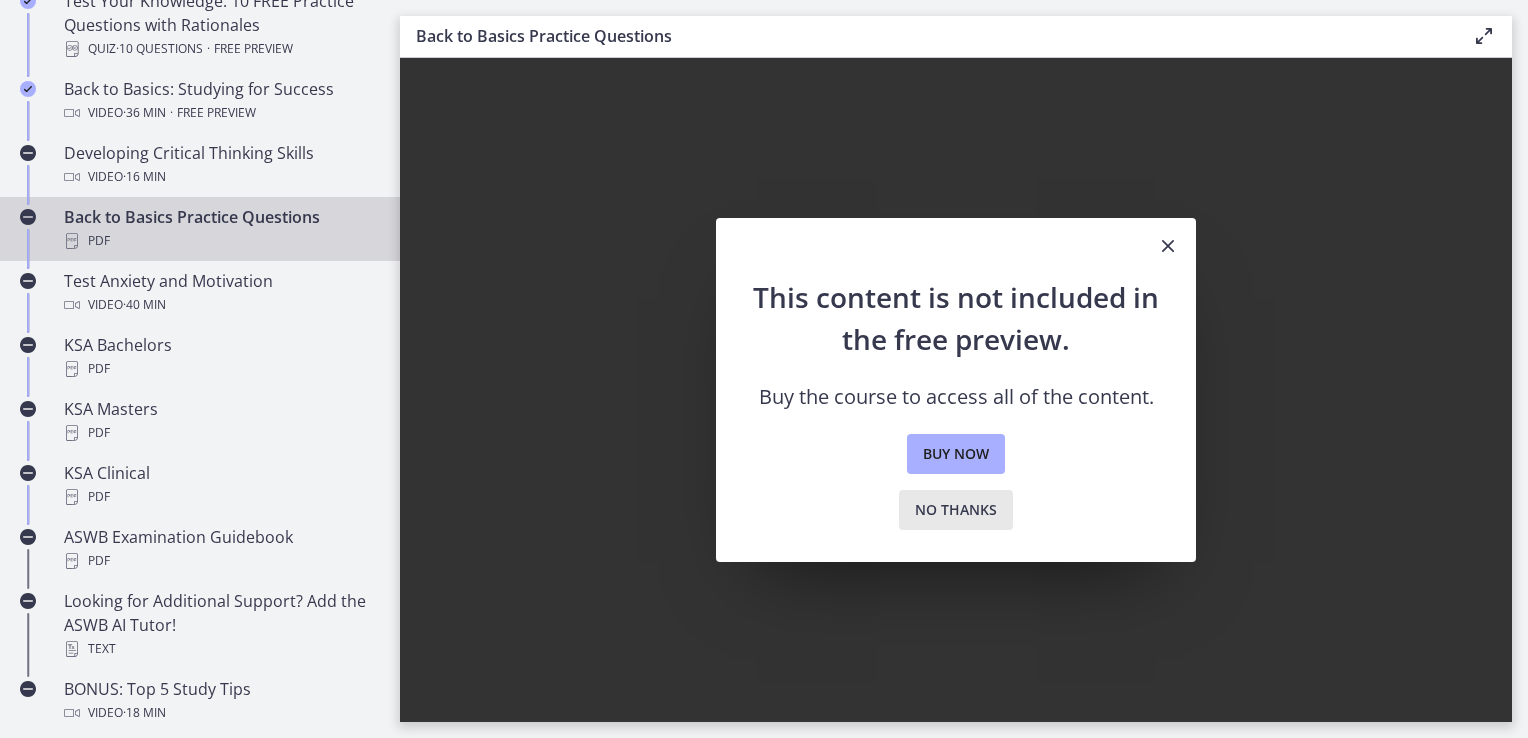 click on "No thanks" at bounding box center [956, 510] 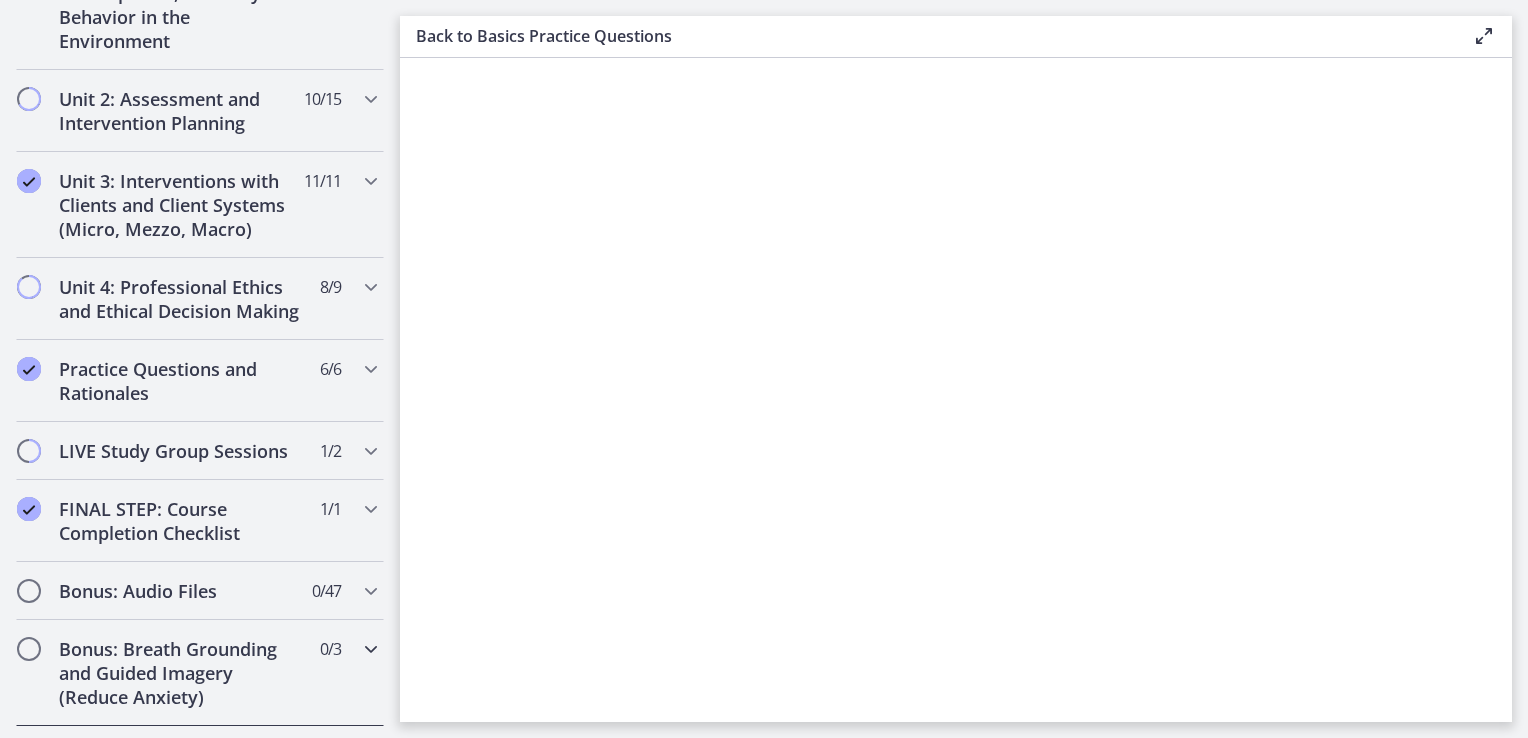 scroll, scrollTop: 1301, scrollLeft: 0, axis: vertical 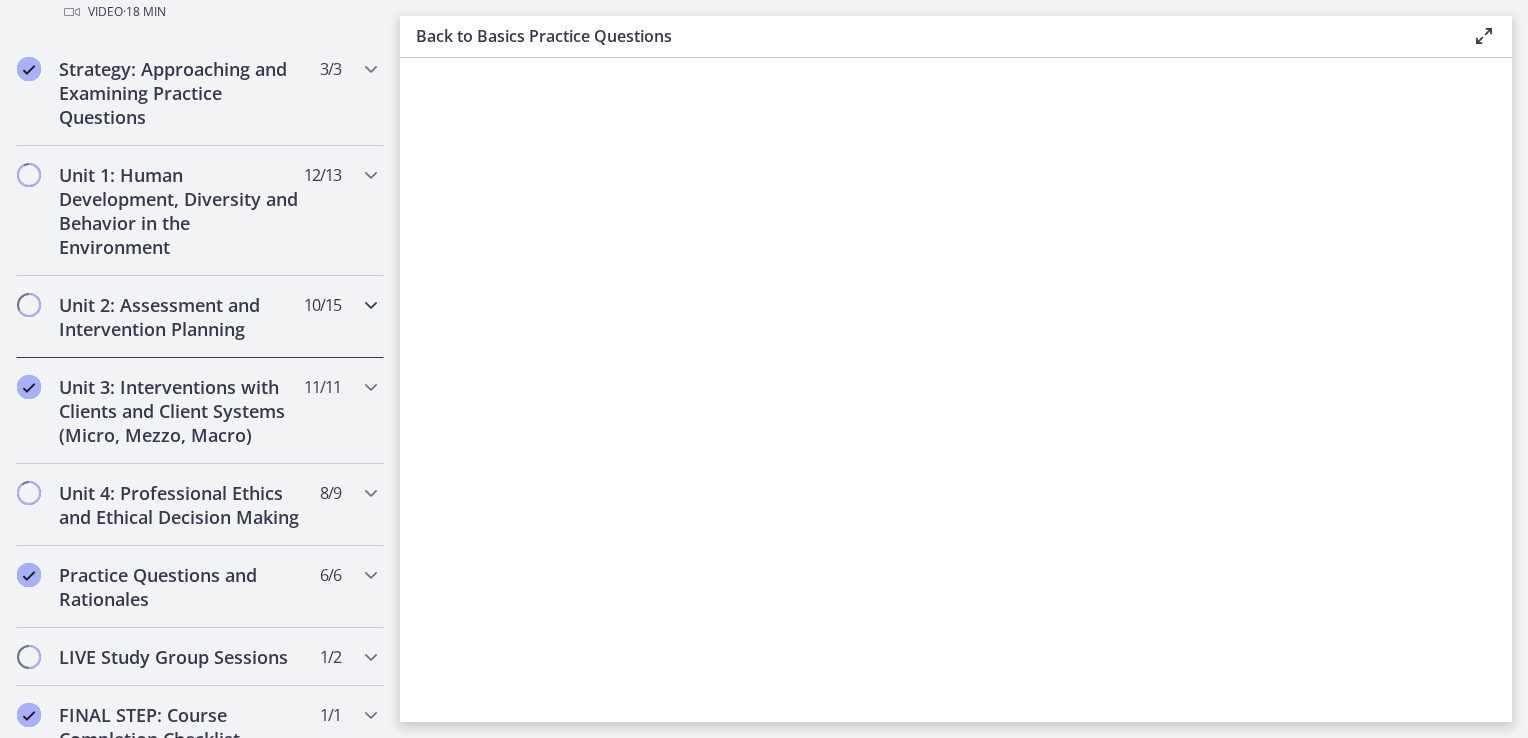 click on "Unit 2: Assessment and Intervention Planning" at bounding box center [181, 317] 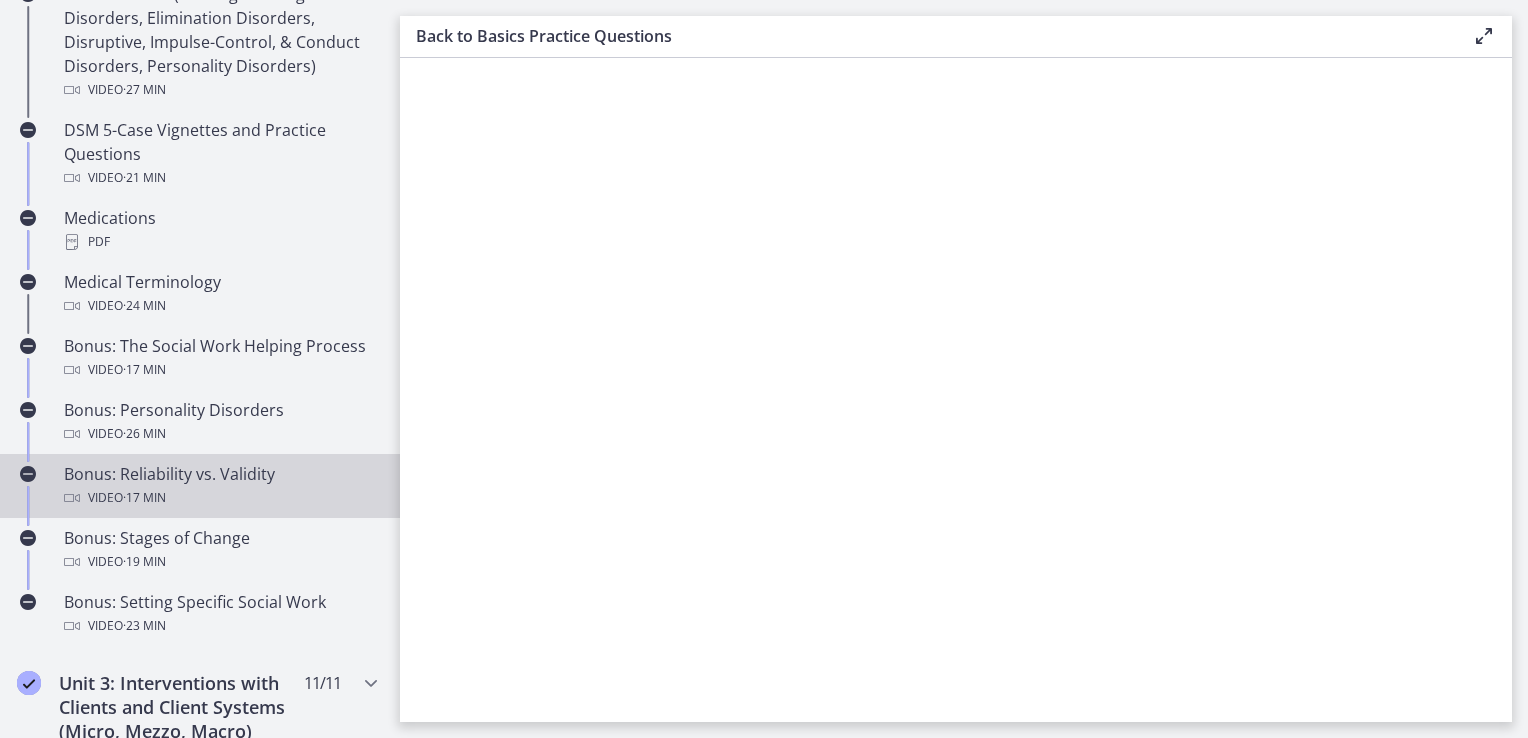click on "Bonus: Reliability vs. Validity
Video
·  17 min" at bounding box center (220, 486) 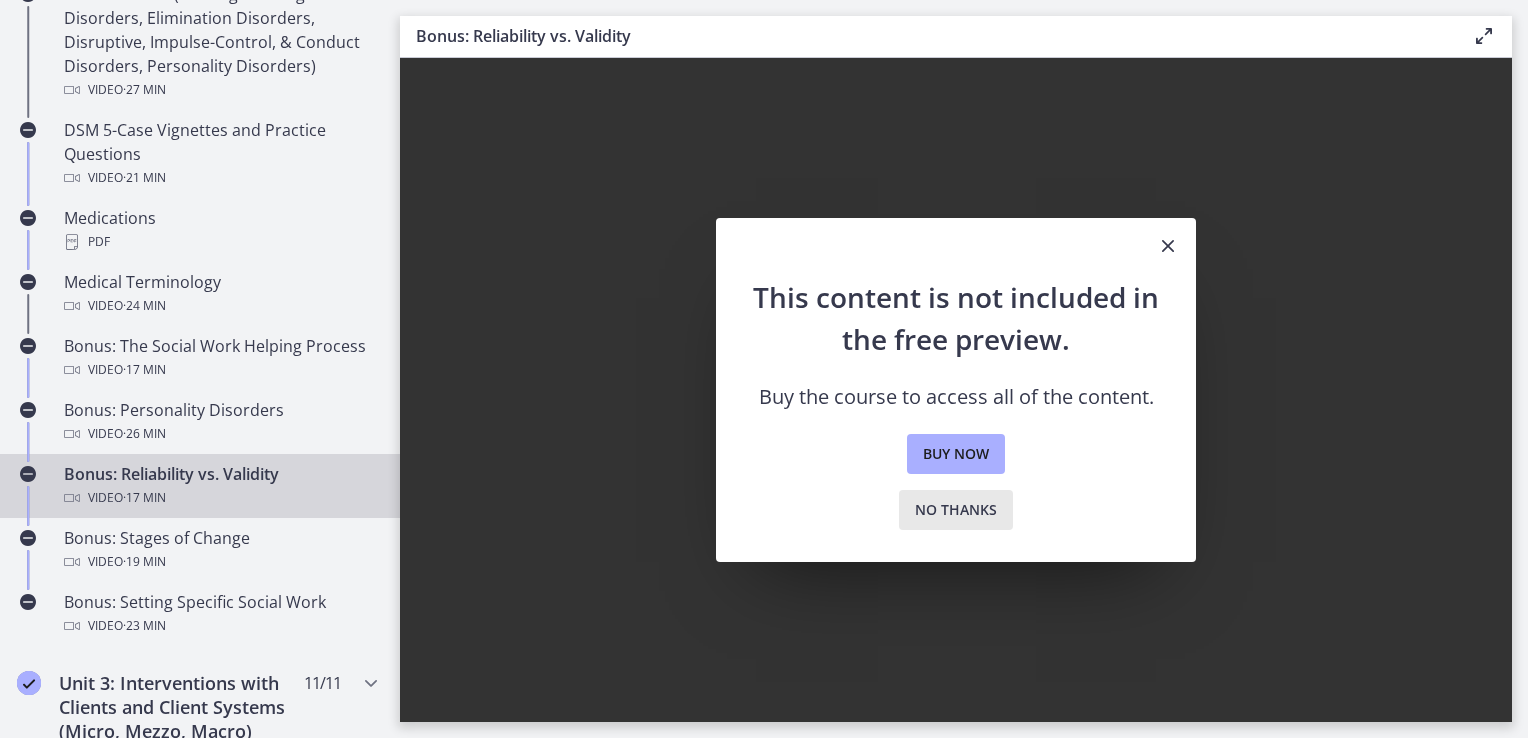 click on "No thanks" at bounding box center (956, 510) 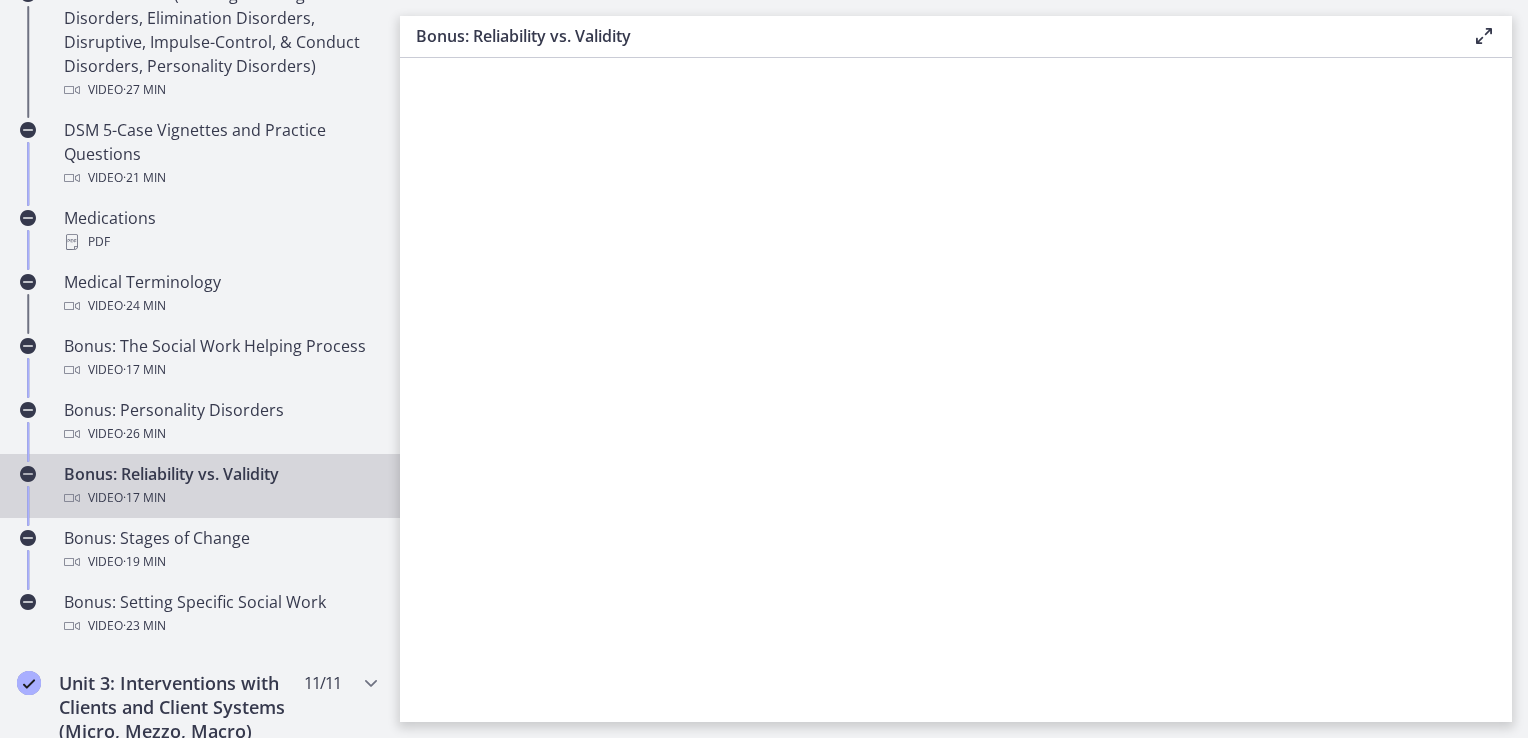 click on "Bonus: Reliability vs. Validity
Video
·  17 min" at bounding box center (220, 486) 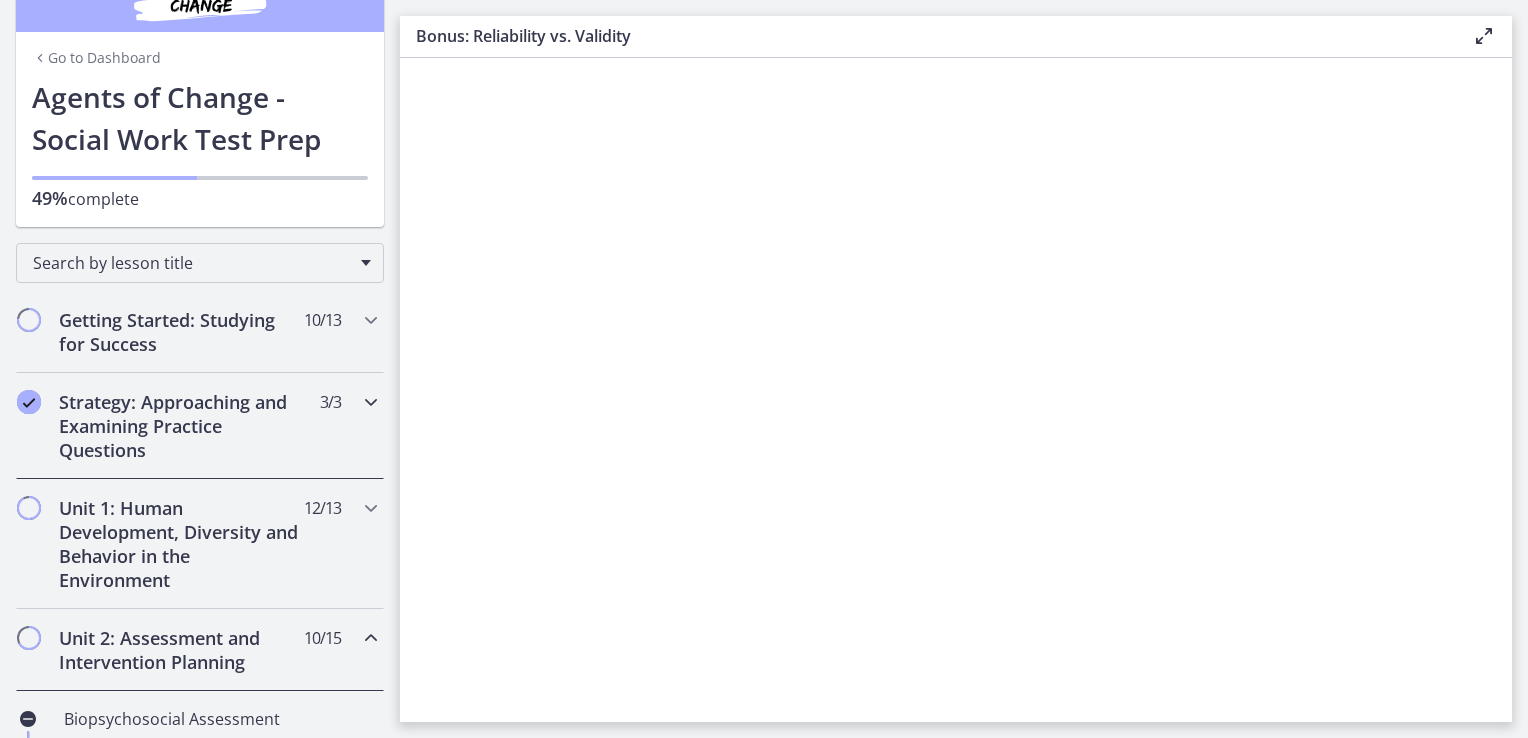 scroll, scrollTop: 0, scrollLeft: 0, axis: both 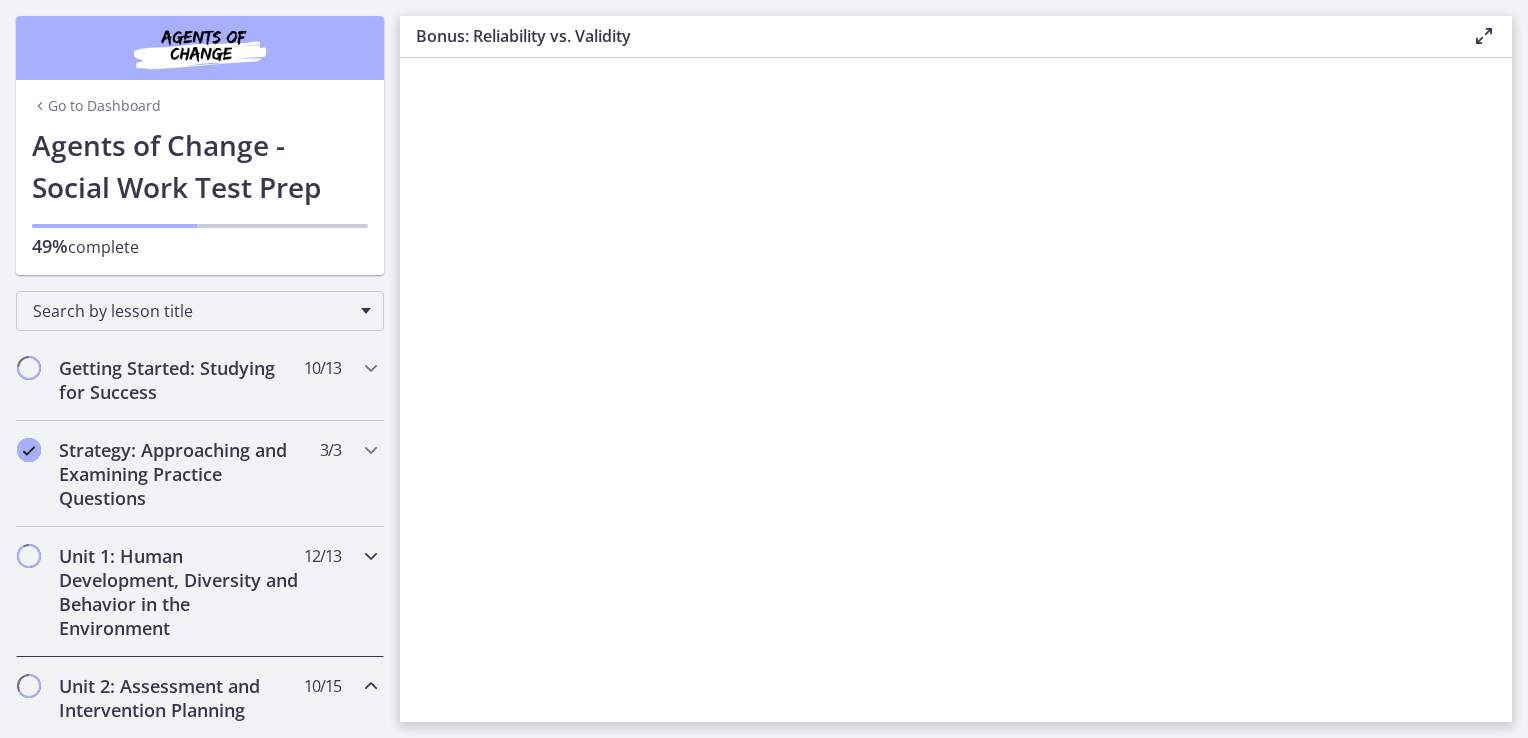 click on "Unit 1: Human Development, Diversity and Behavior in the Environment" at bounding box center [181, 592] 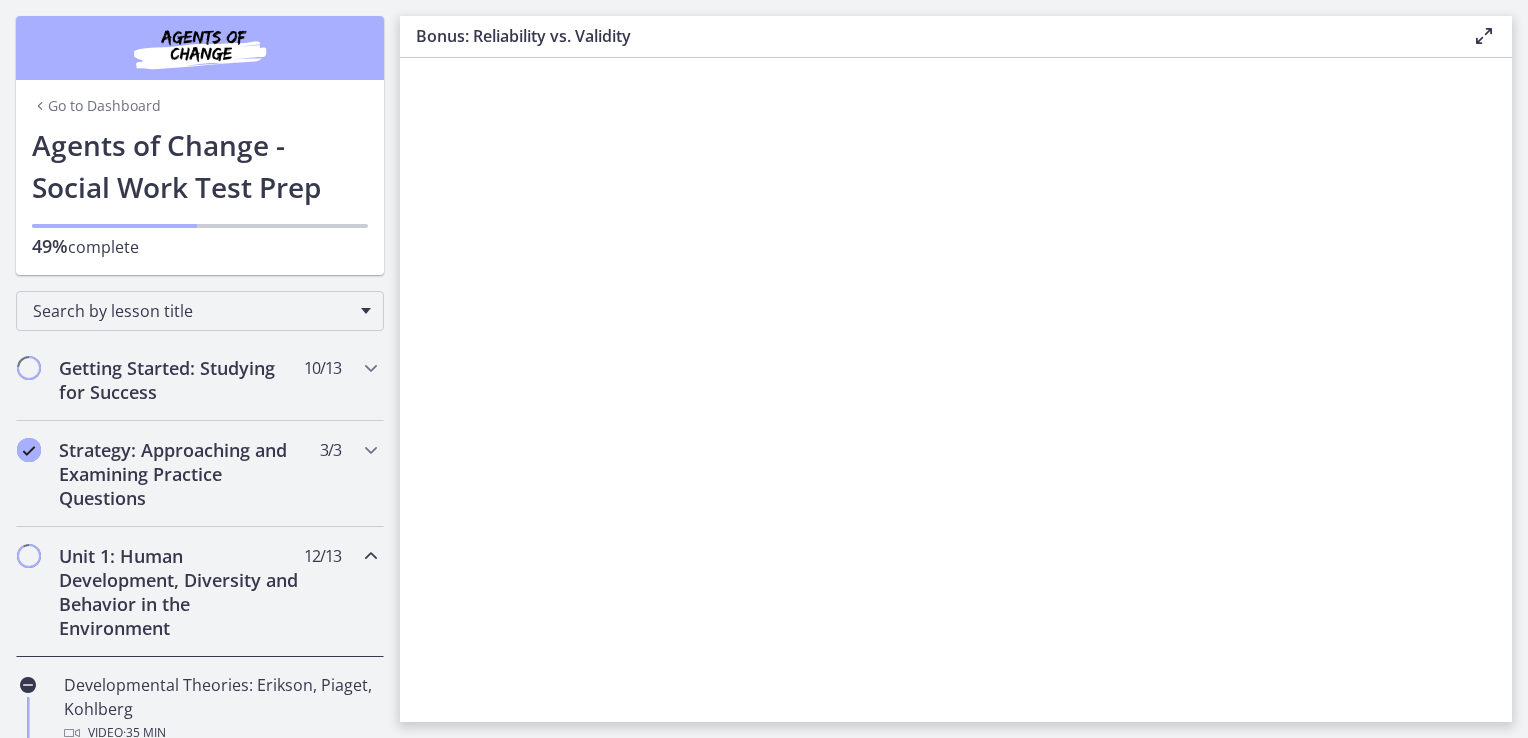 click on "Go to Dashboard" at bounding box center (96, 106) 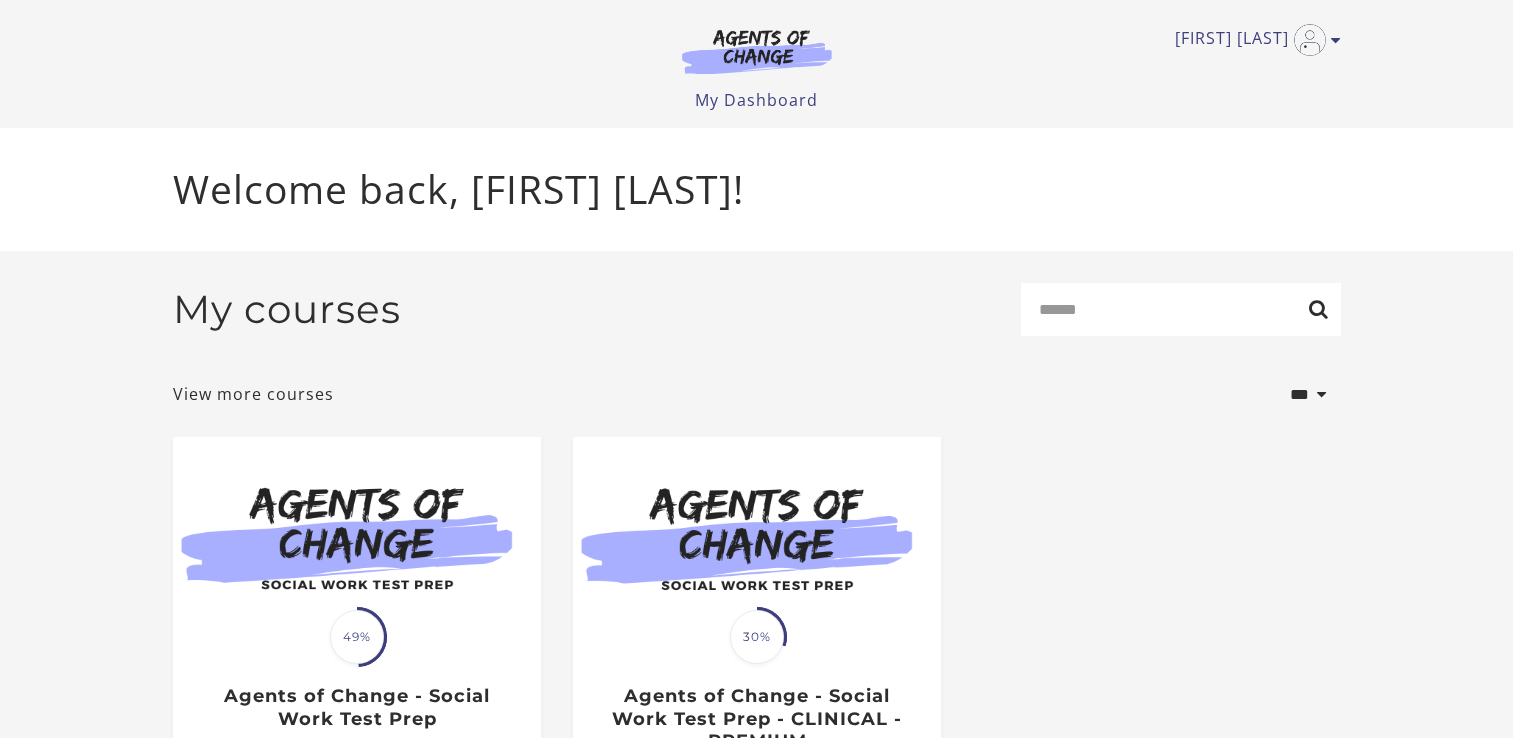scroll, scrollTop: 0, scrollLeft: 0, axis: both 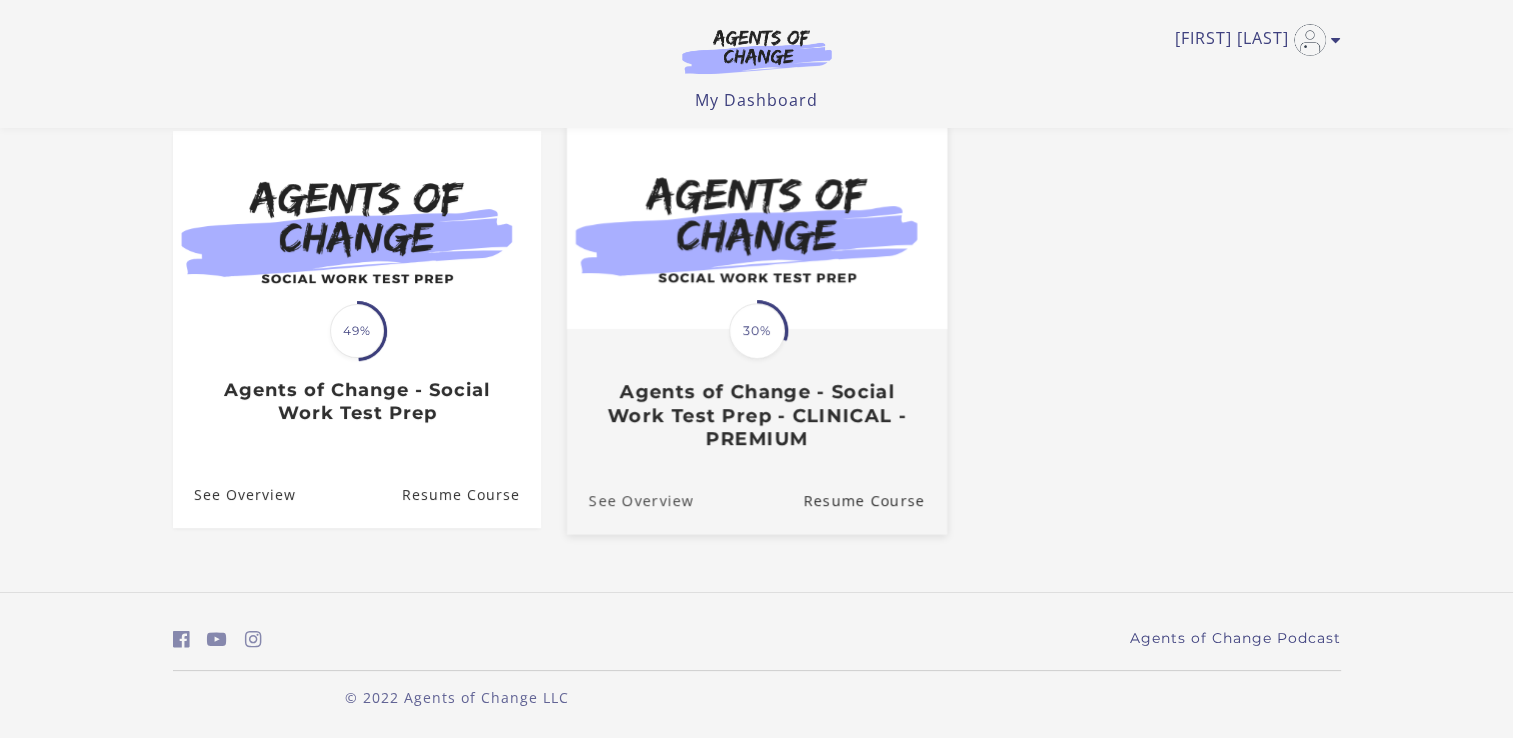 click on "See Overview" at bounding box center [629, 500] 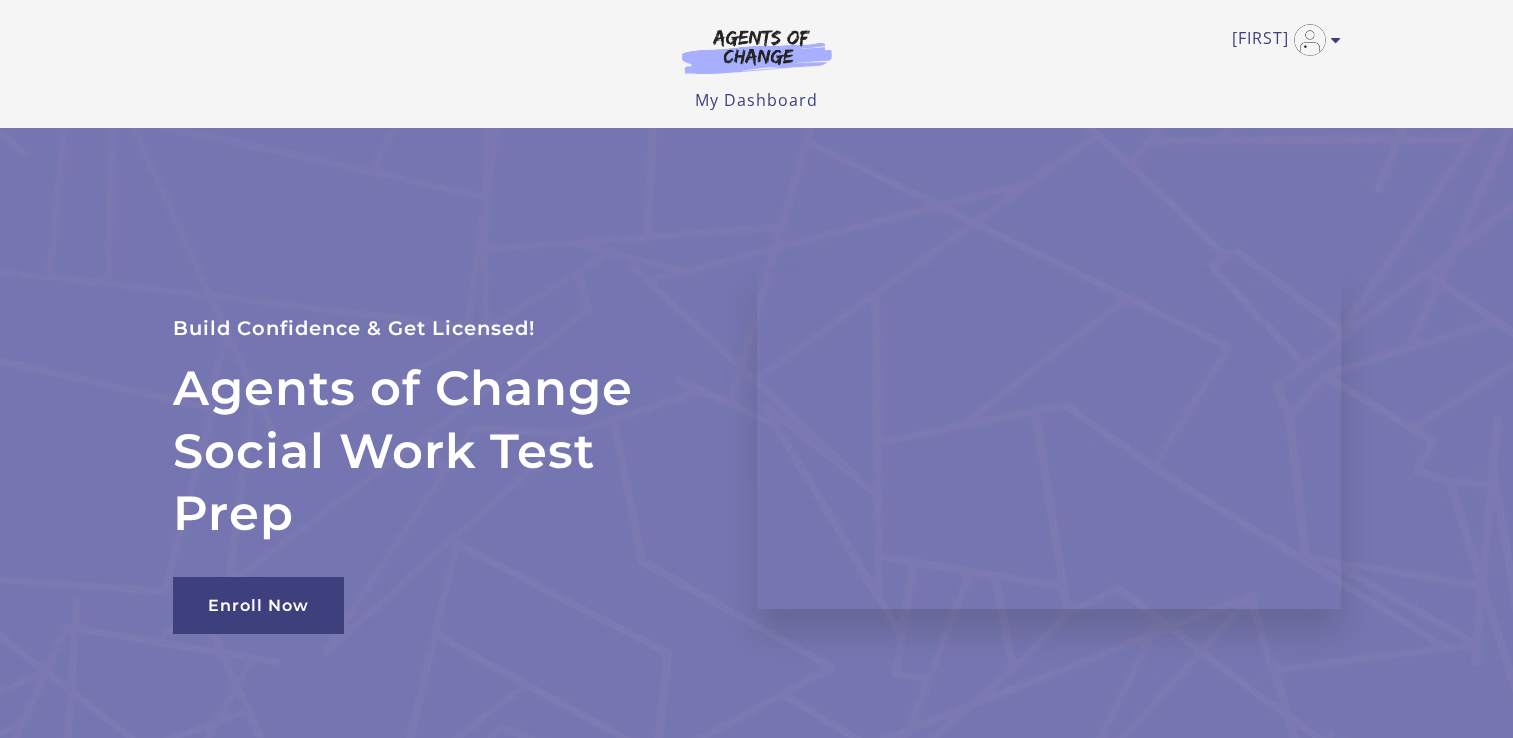 scroll, scrollTop: 0, scrollLeft: 0, axis: both 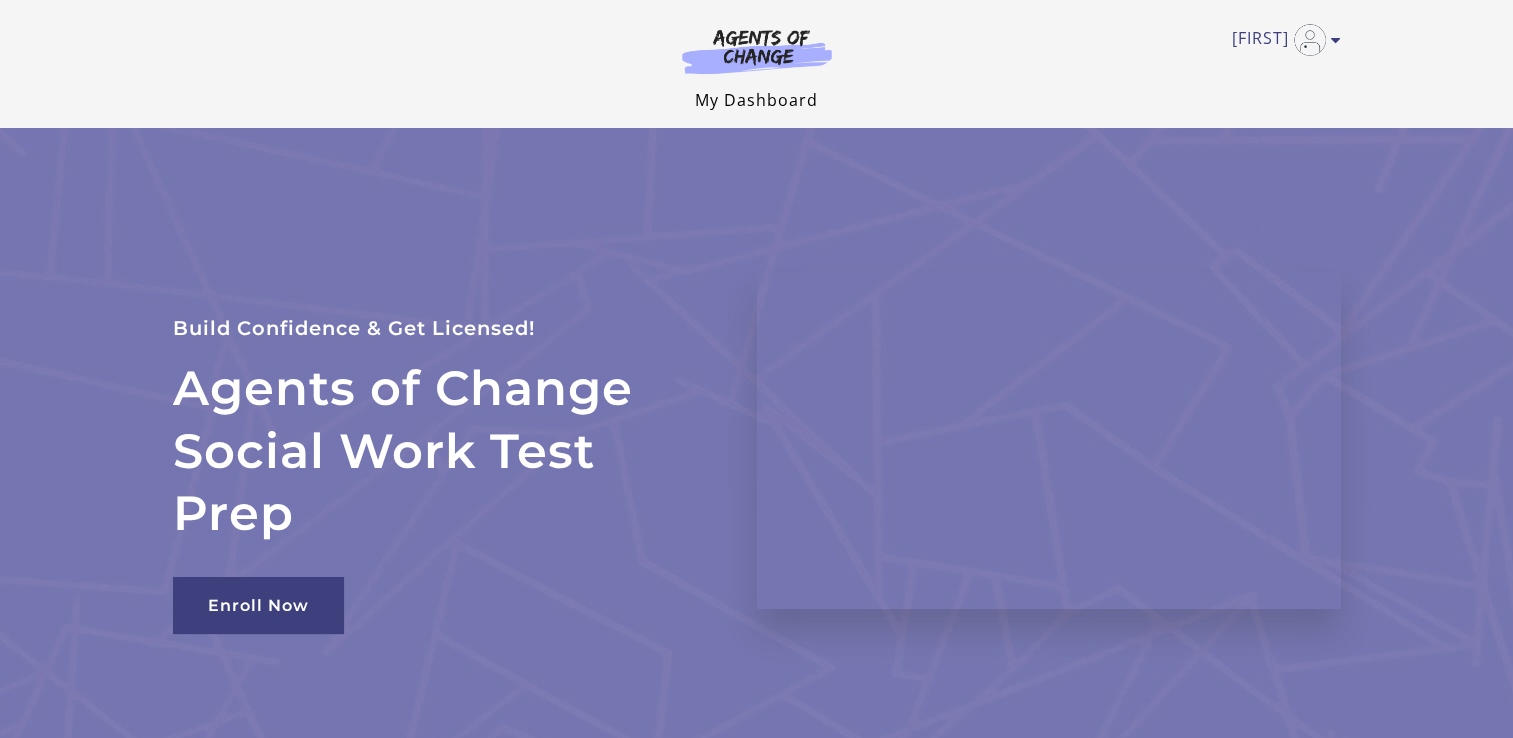 click on "My Dashboard" at bounding box center (756, 100) 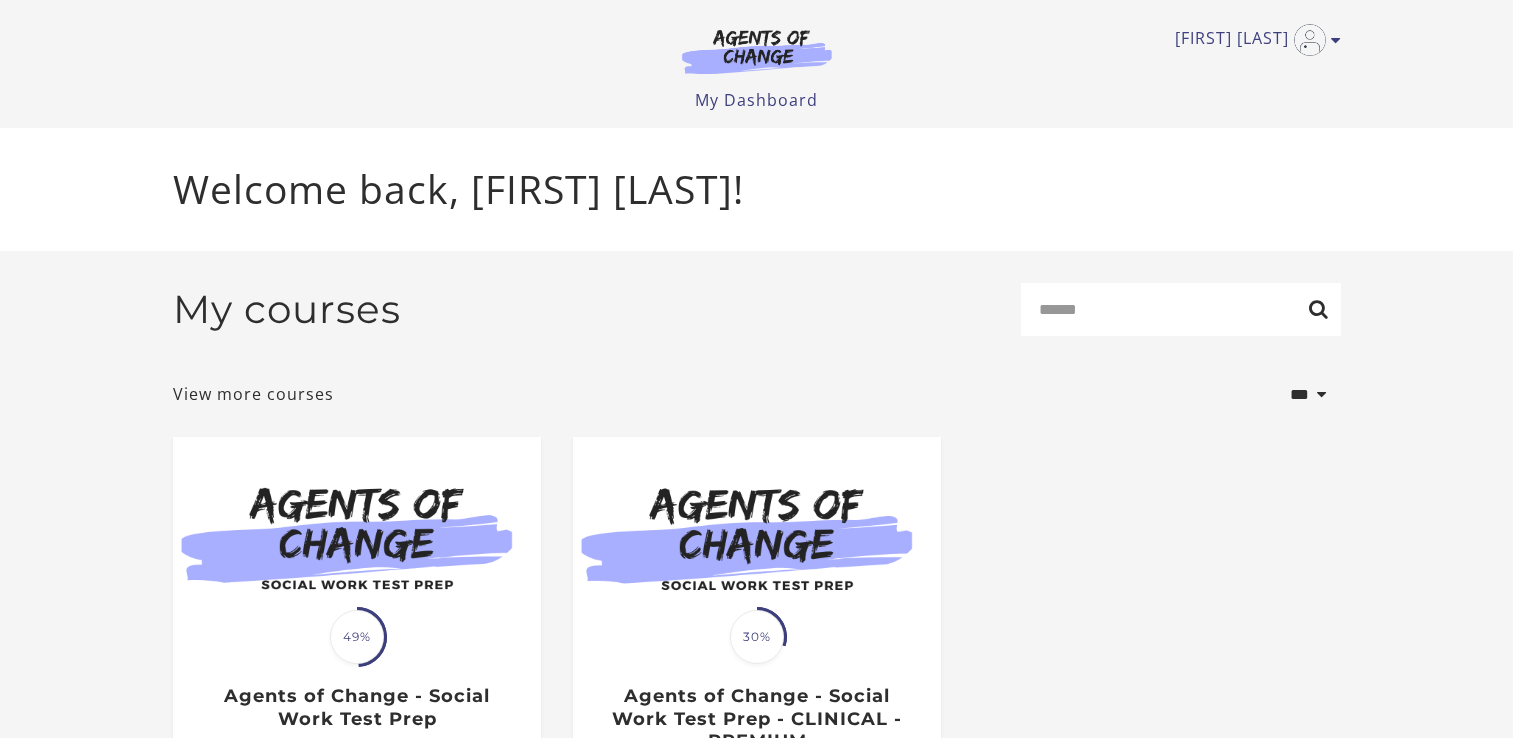 scroll, scrollTop: 0, scrollLeft: 0, axis: both 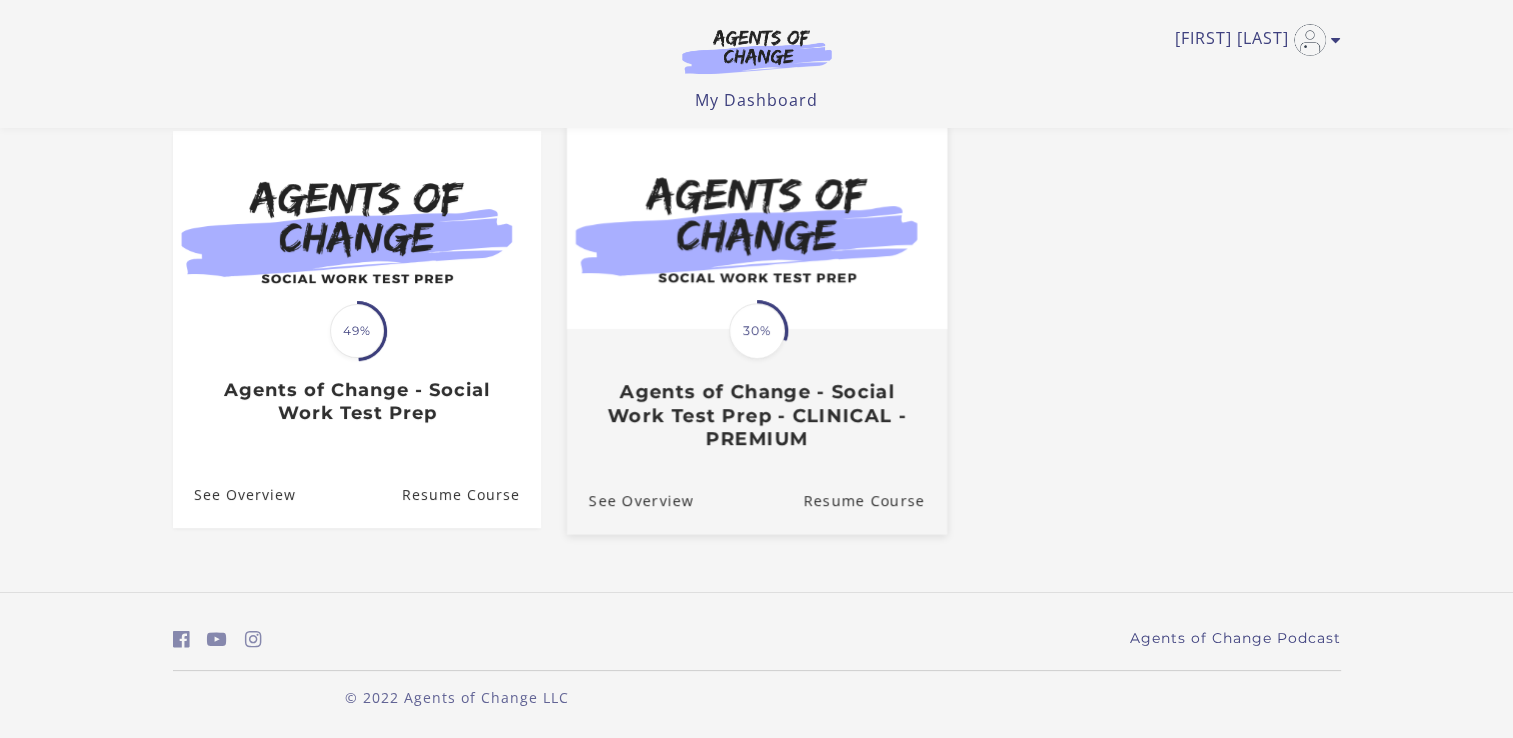 click on "Translation missing: en.liquid.partials.dashboard_course_card.progress_description: 30%
30%
Agents of Change - Social Work Test Prep - CLINICAL - PREMIUM" at bounding box center [756, 390] 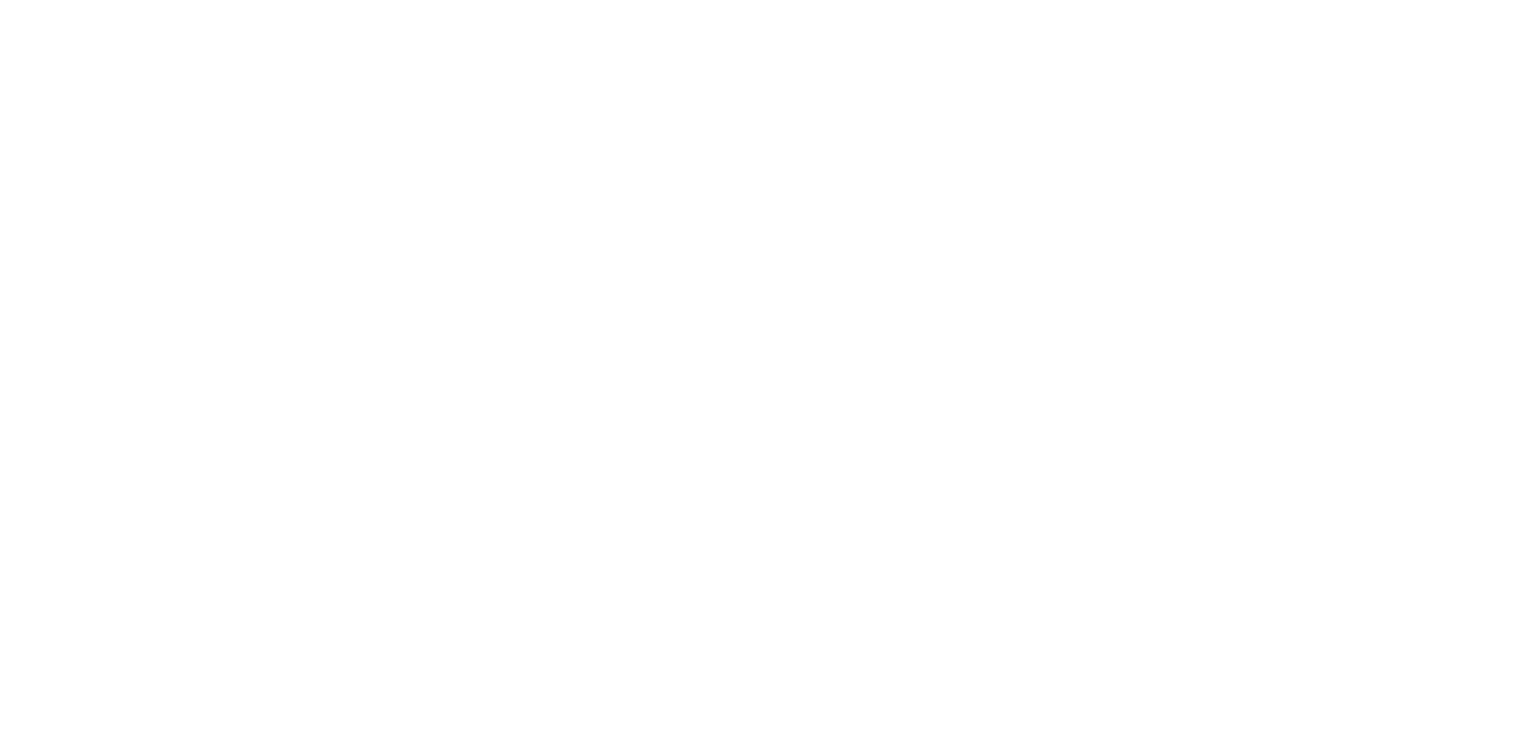 scroll, scrollTop: 0, scrollLeft: 0, axis: both 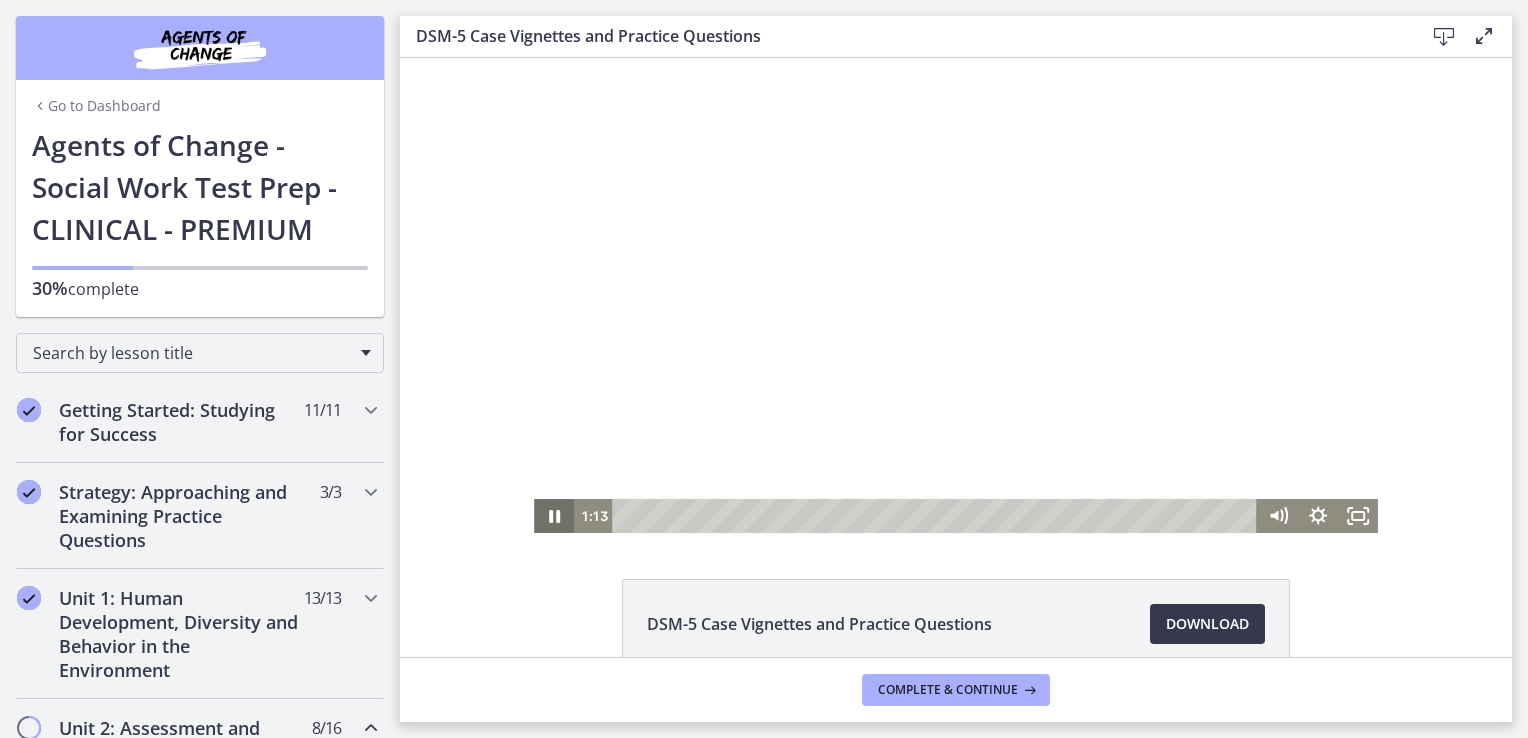 click 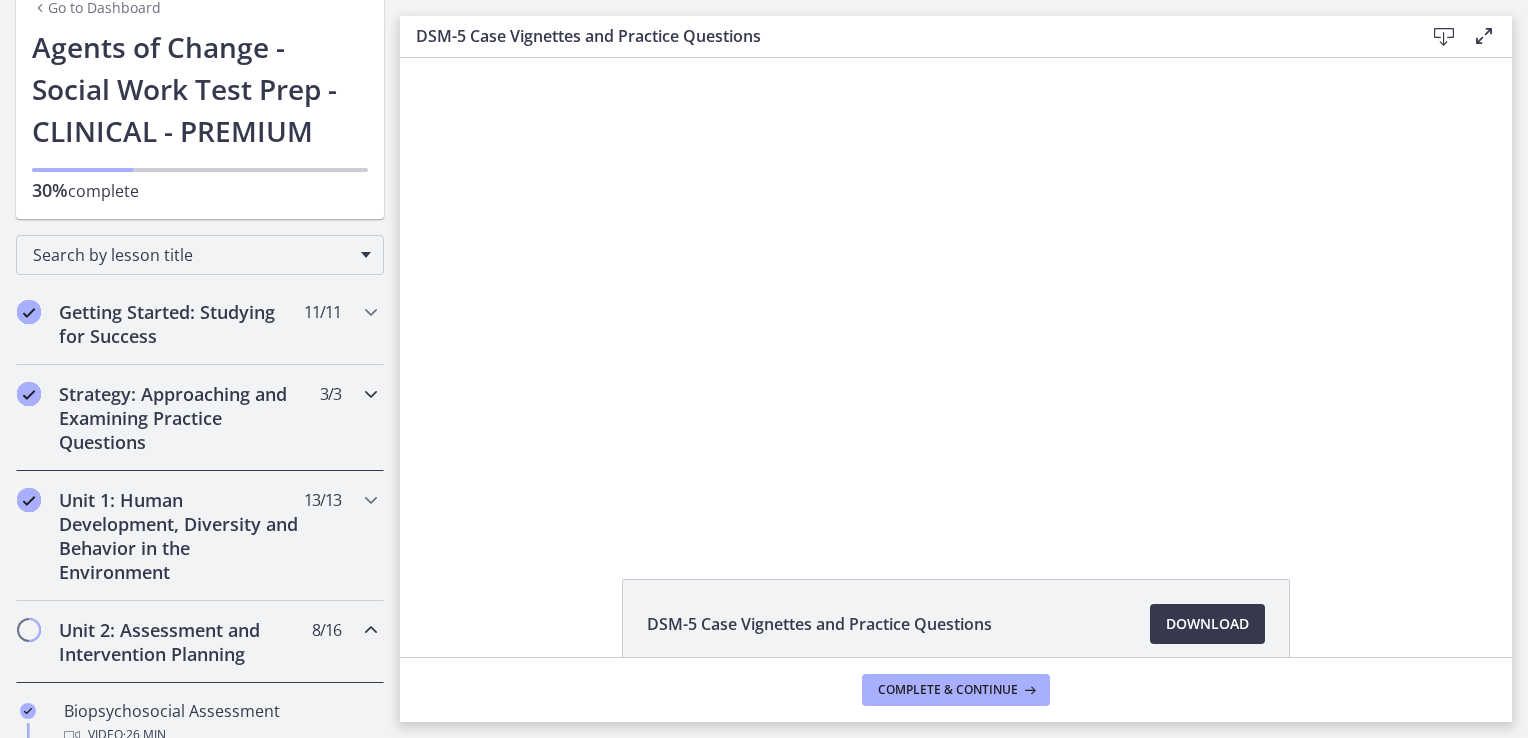 scroll, scrollTop: 200, scrollLeft: 0, axis: vertical 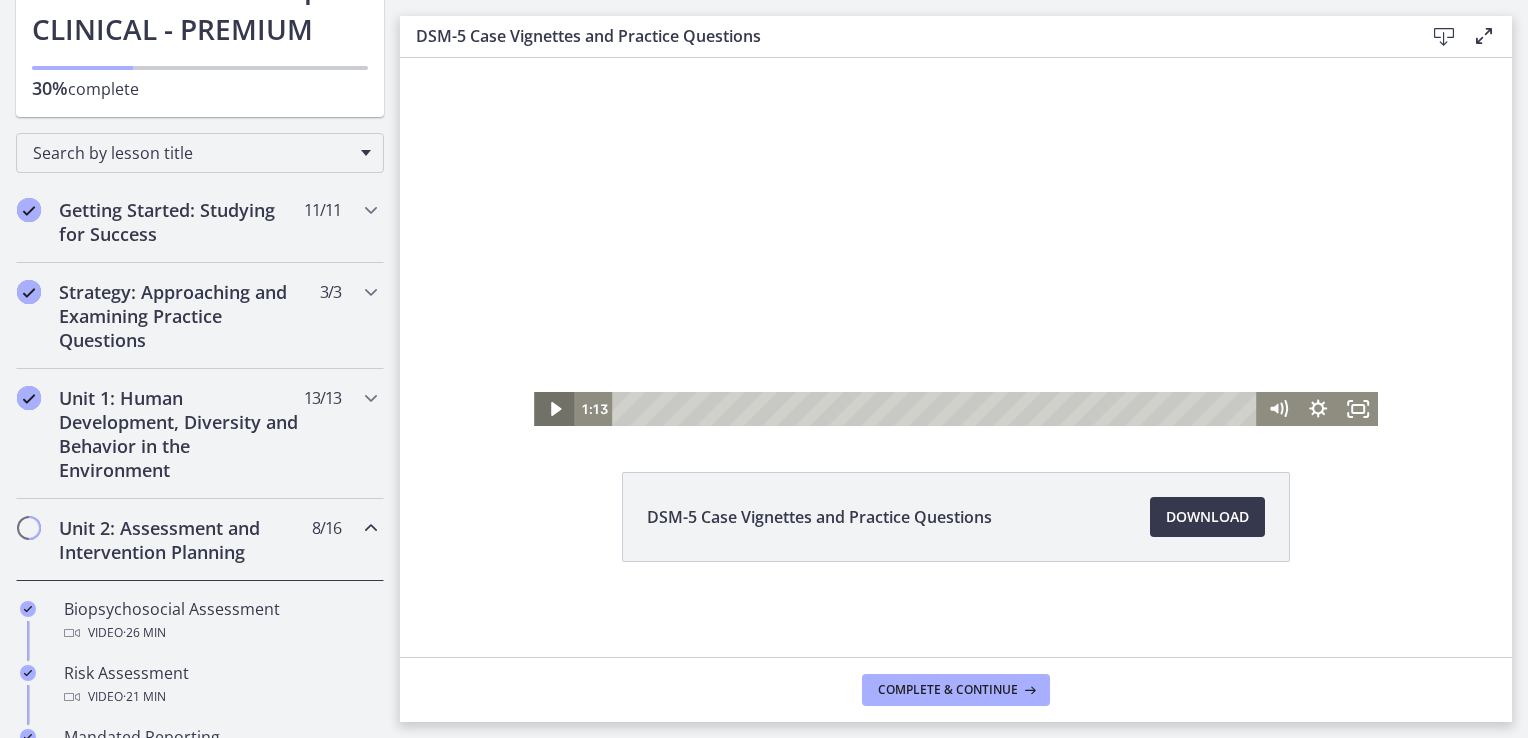 click 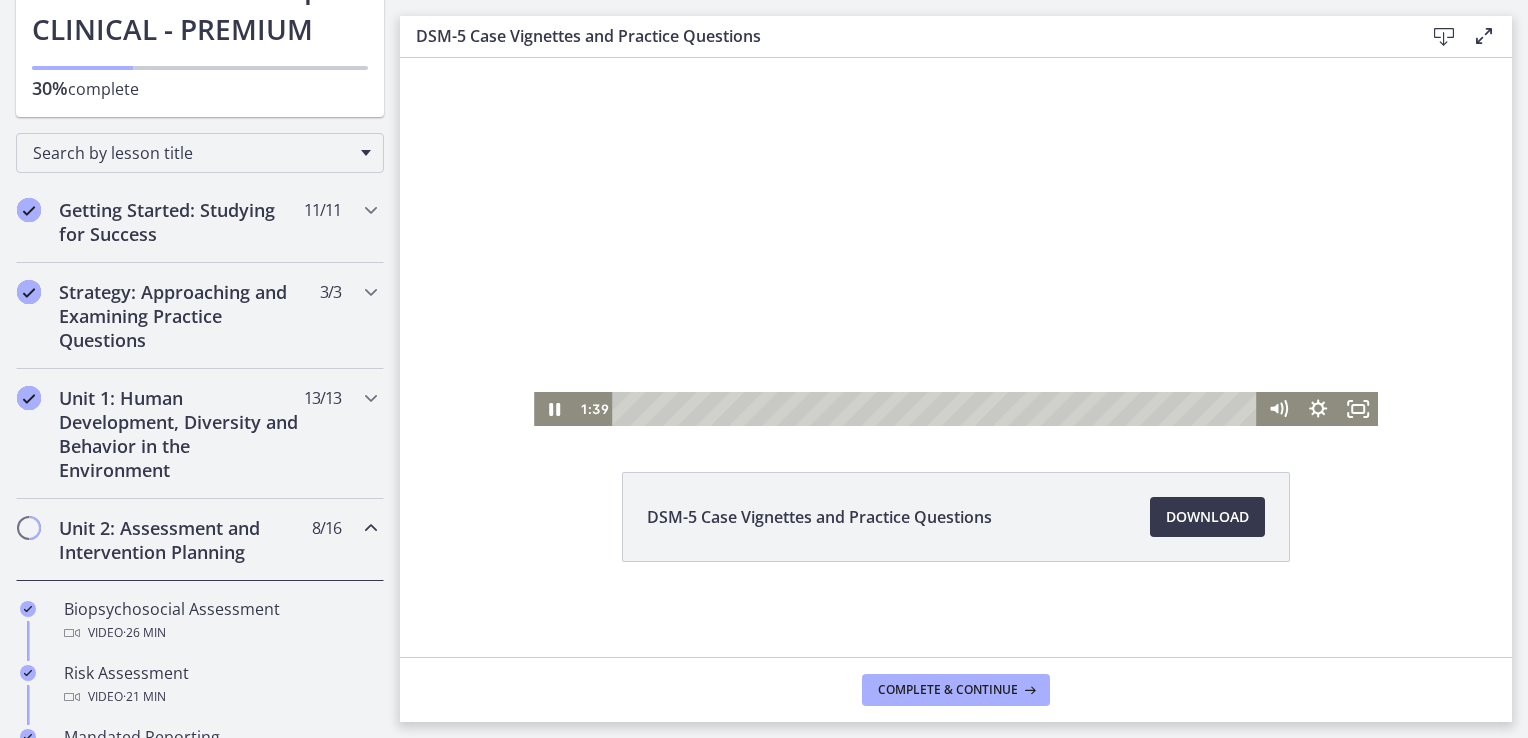 drag, startPoint x: 1331, startPoint y: 87, endPoint x: 1333, endPoint y: 135, distance: 48.04165 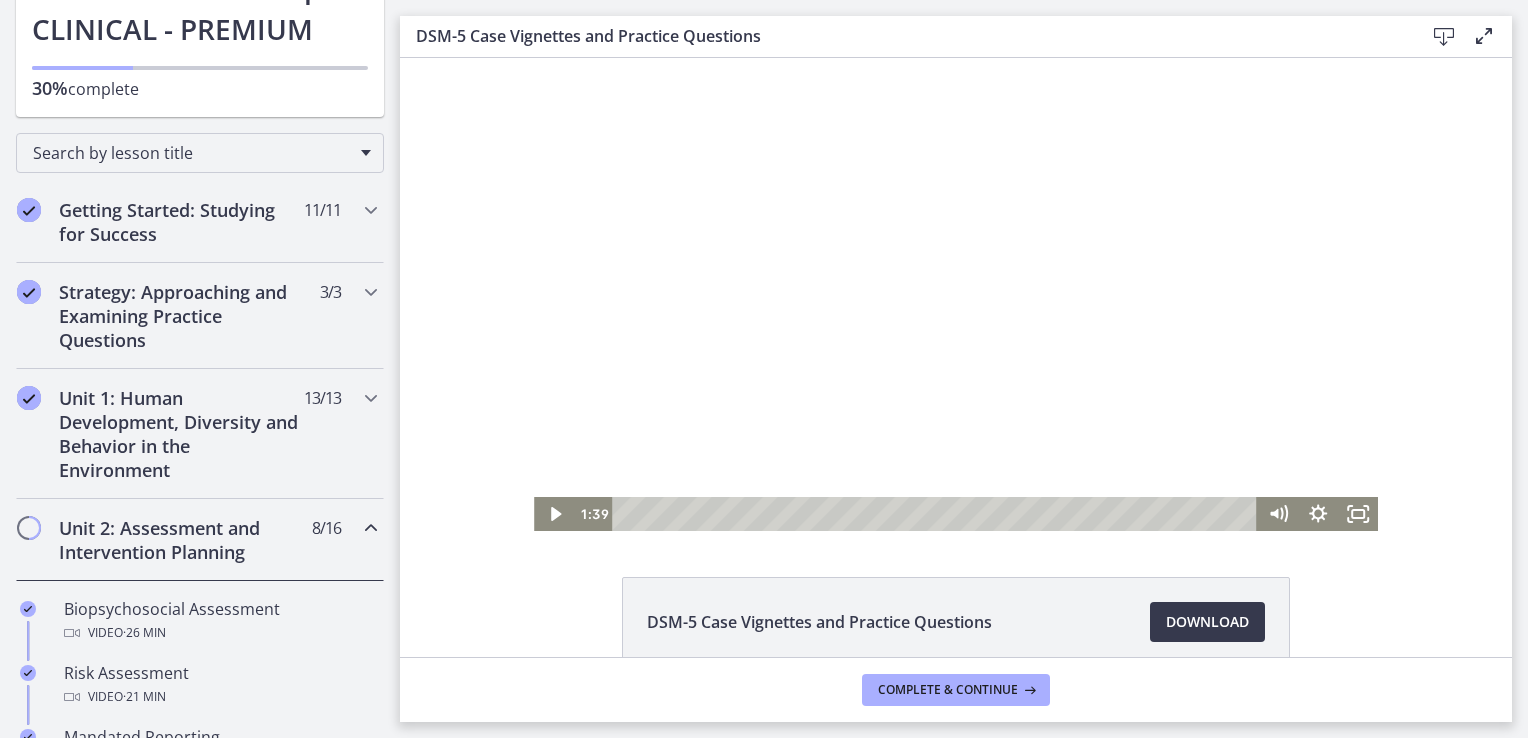 scroll, scrollTop: 0, scrollLeft: 0, axis: both 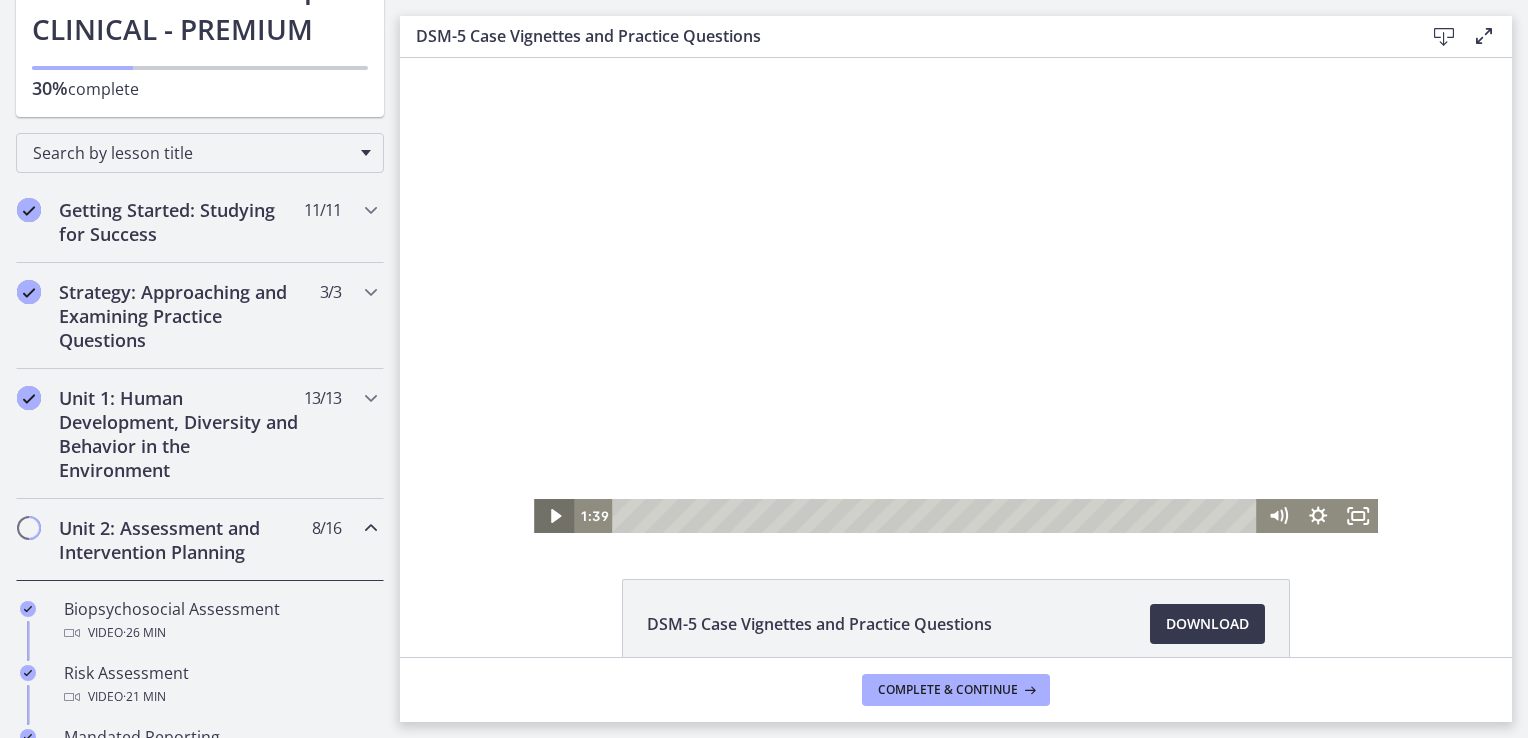 click 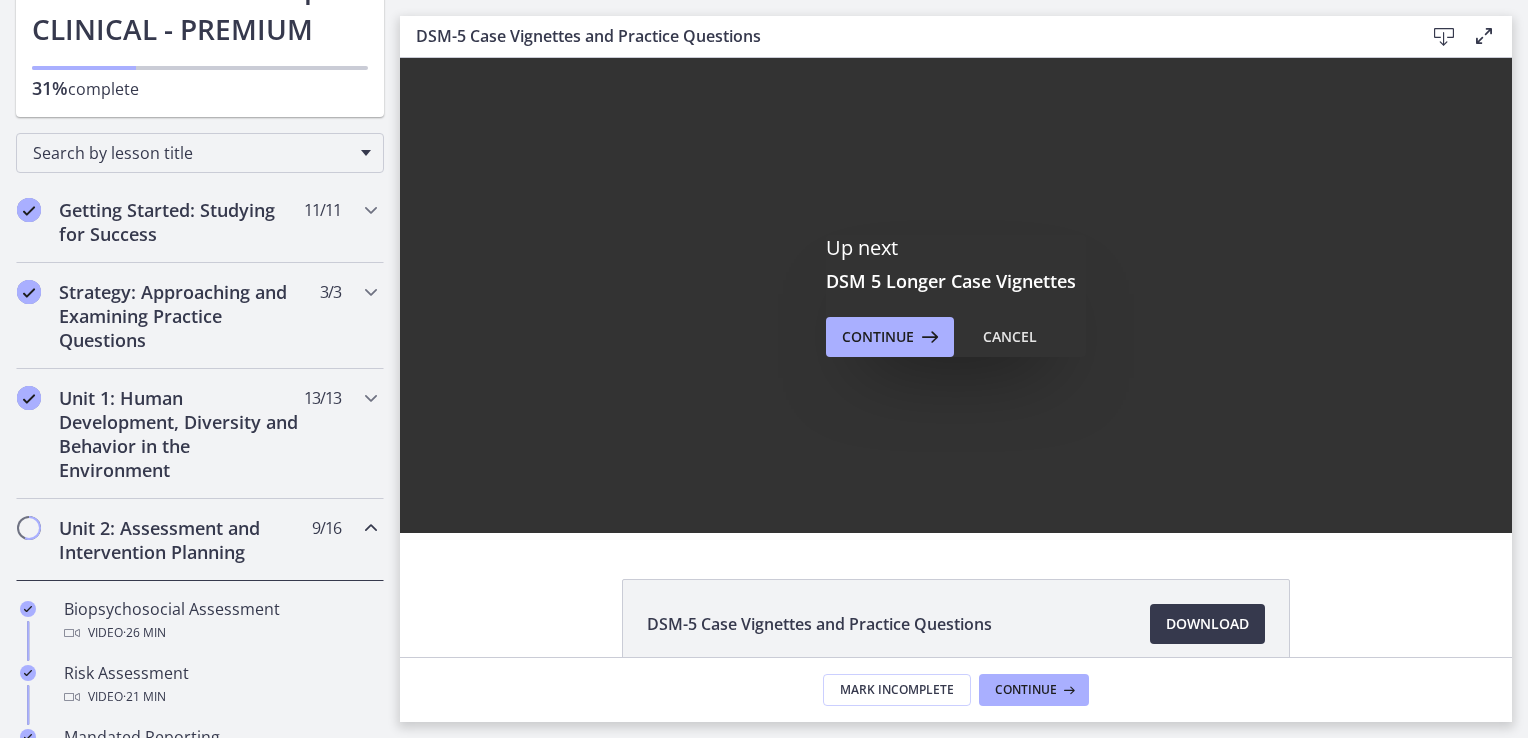 scroll, scrollTop: 0, scrollLeft: 0, axis: both 